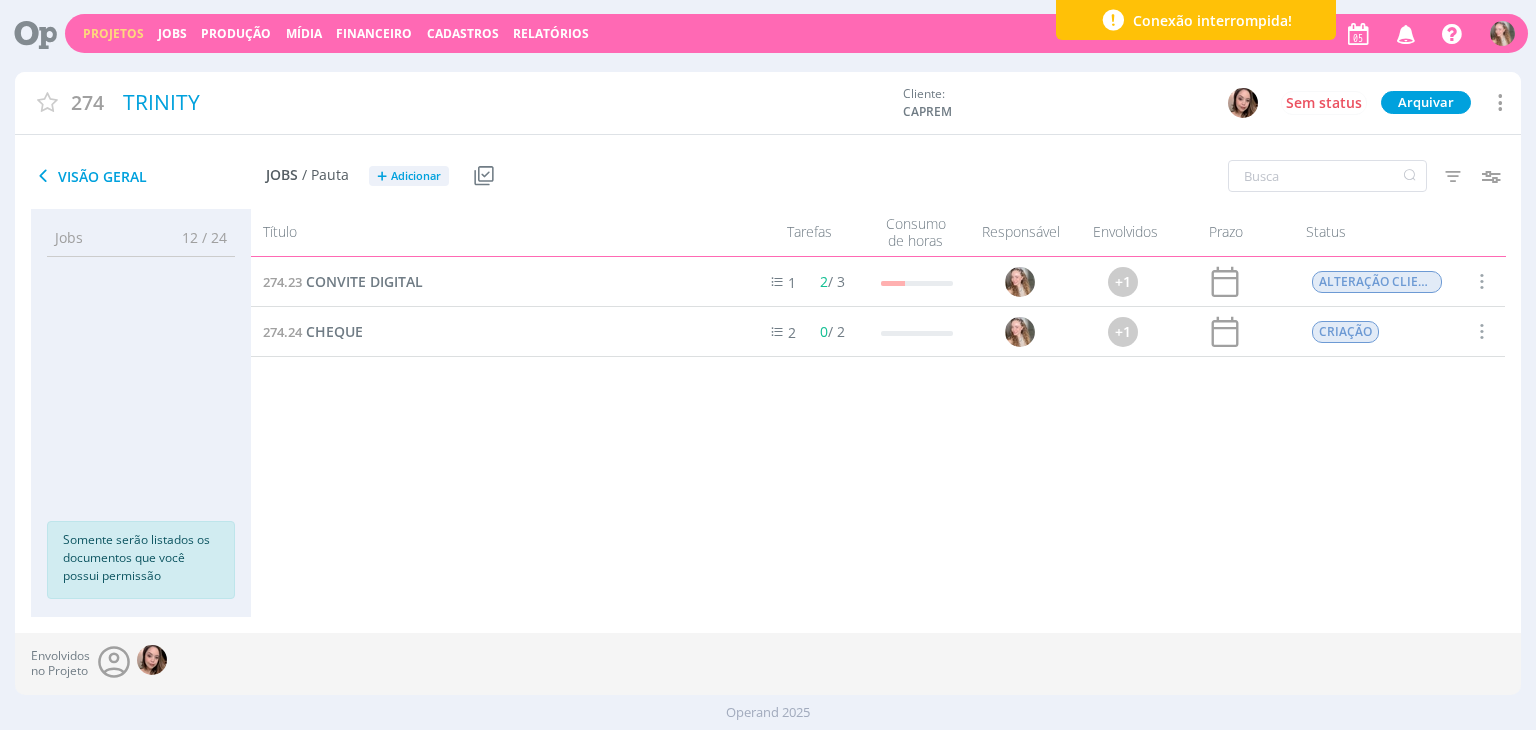 scroll, scrollTop: 0, scrollLeft: 0, axis: both 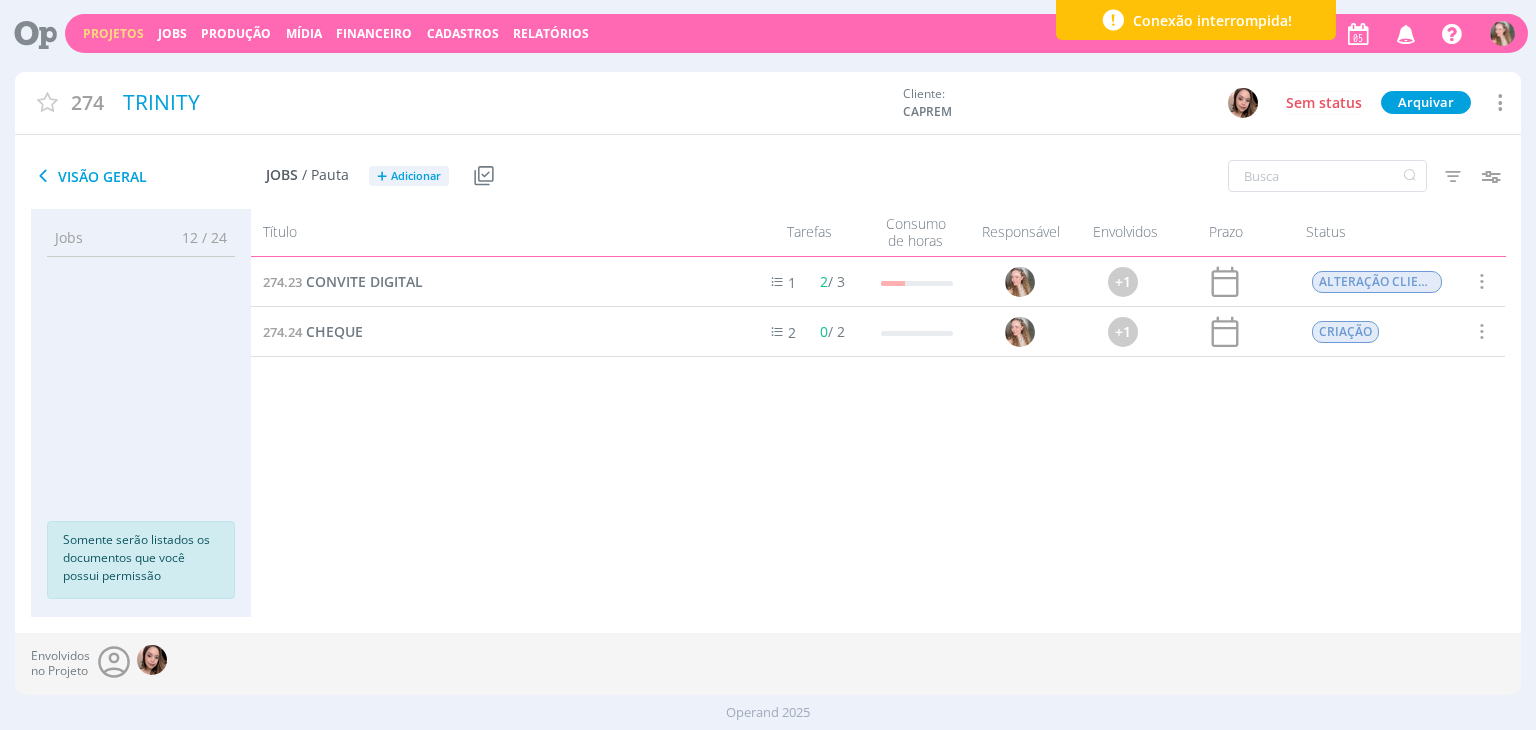 click on "Projetos
Jobs
Produção
Mídia
Financeiro
Cadastros
Relatórios
Notificações Aline comentou no Job [NUMBER]:
@[NAME] [FILEPATH] Aline
em [DATE] às [TIME]
B Bruna comentou no Job [NUMBER]:
Revisado:[FILEPATH] Bruna
em [DATE] às [TIME]
Pablo atribuiu à você uma tarefa no Job [NUMBER]:
APROV.INTERNA Pablo
em [DATE] às [TIME]
Pablo comentou no Job [NUMBER]:
Pablo Letícia comentou no Job [NUMBER] @[NAME] o Job" at bounding box center (796, 33) 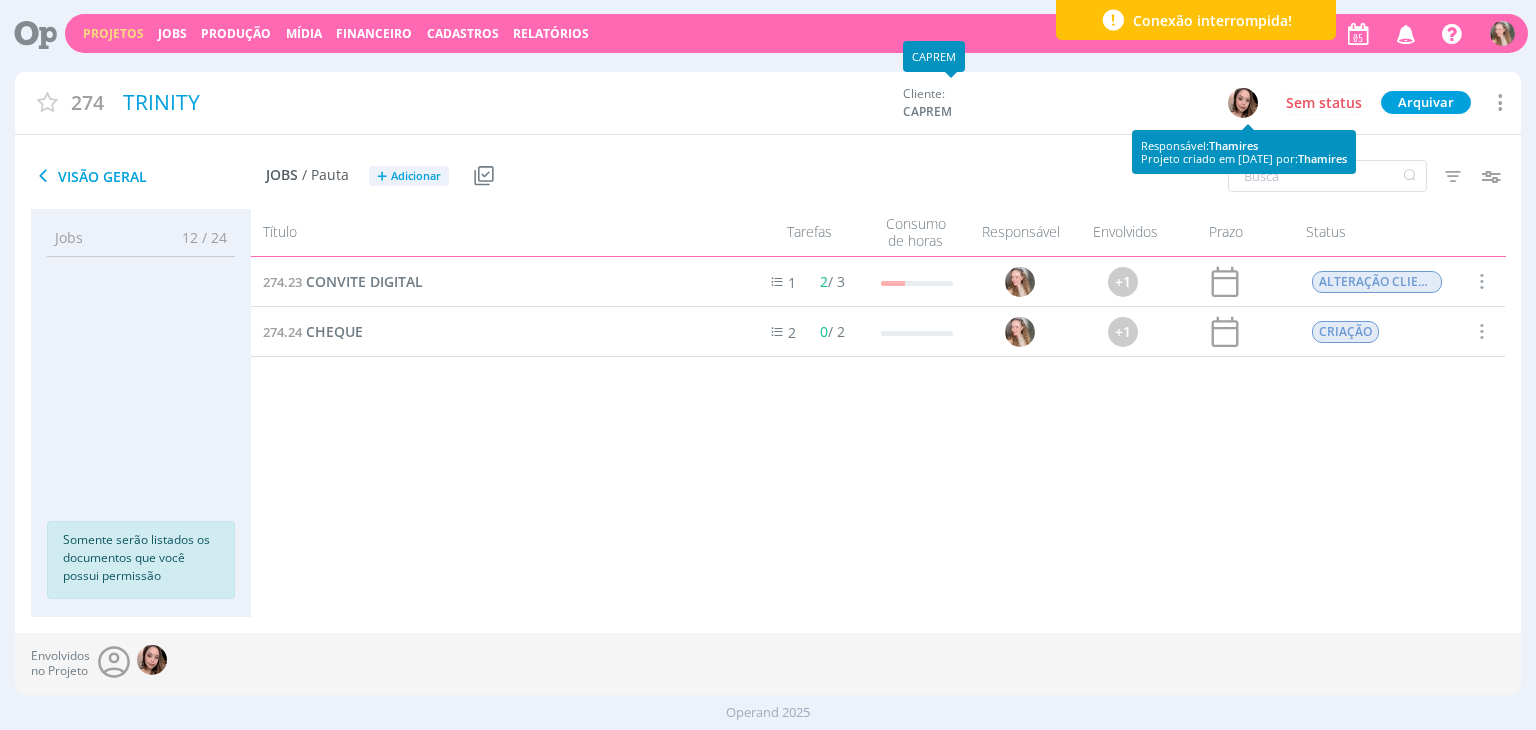click at bounding box center (1243, 103) 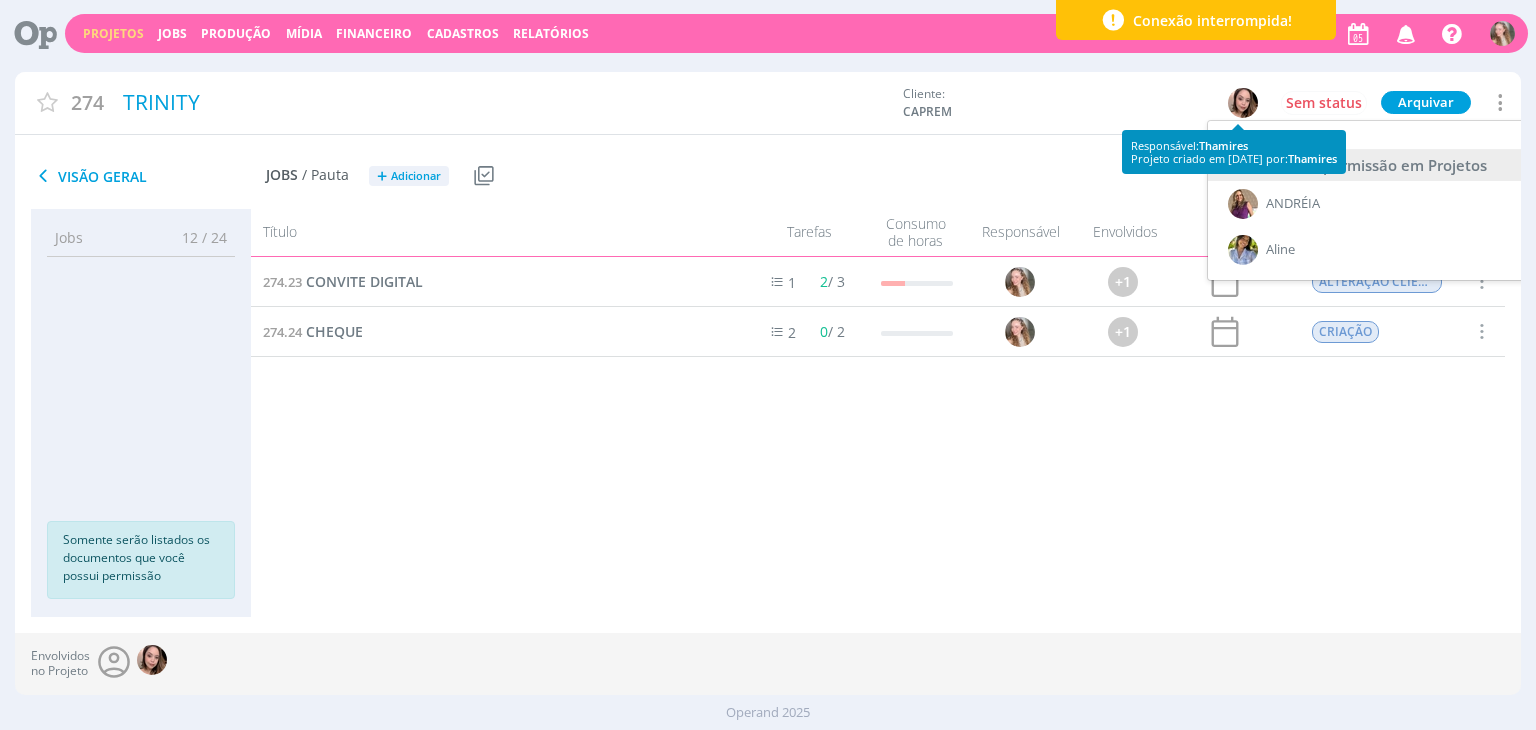 scroll, scrollTop: 0, scrollLeft: 9, axis: horizontal 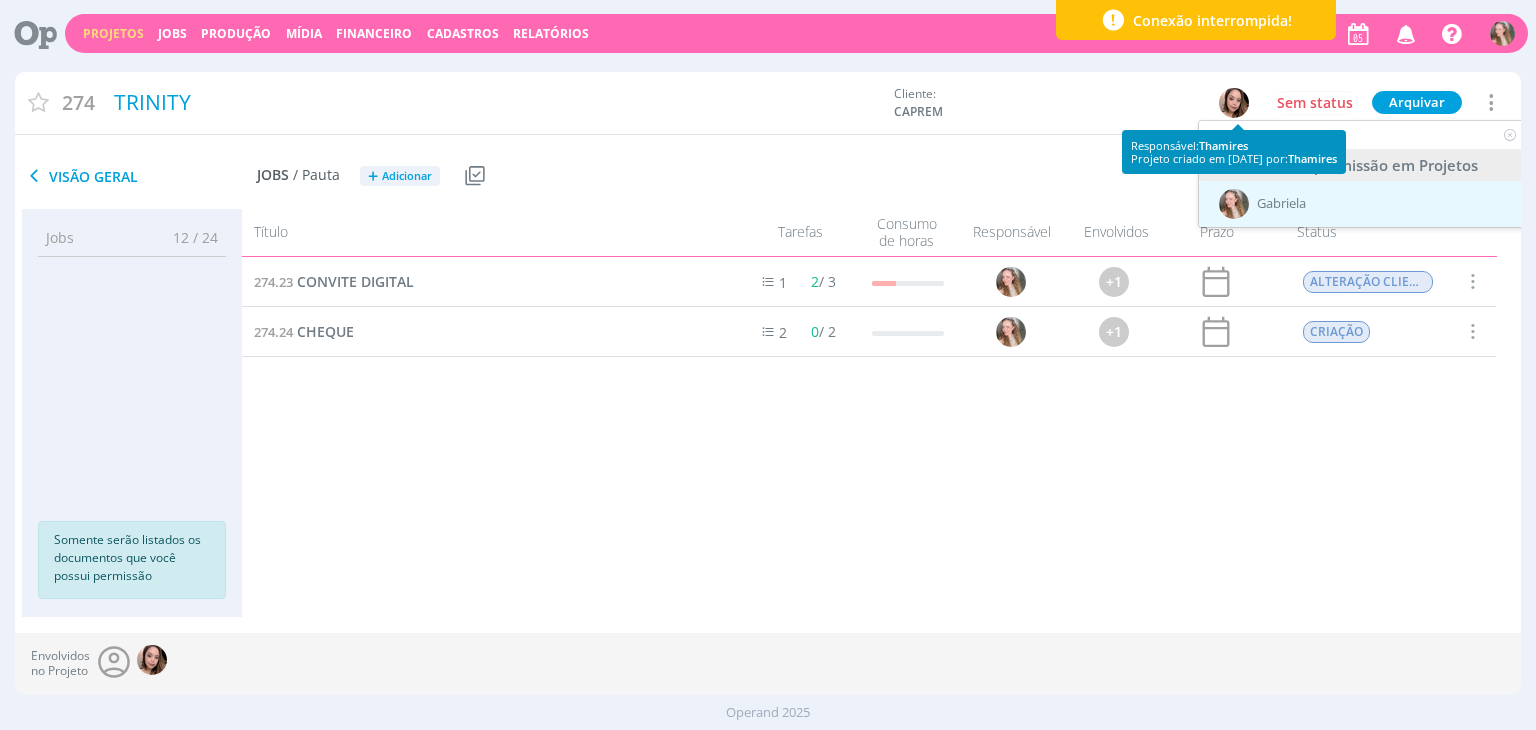type on "gabr" 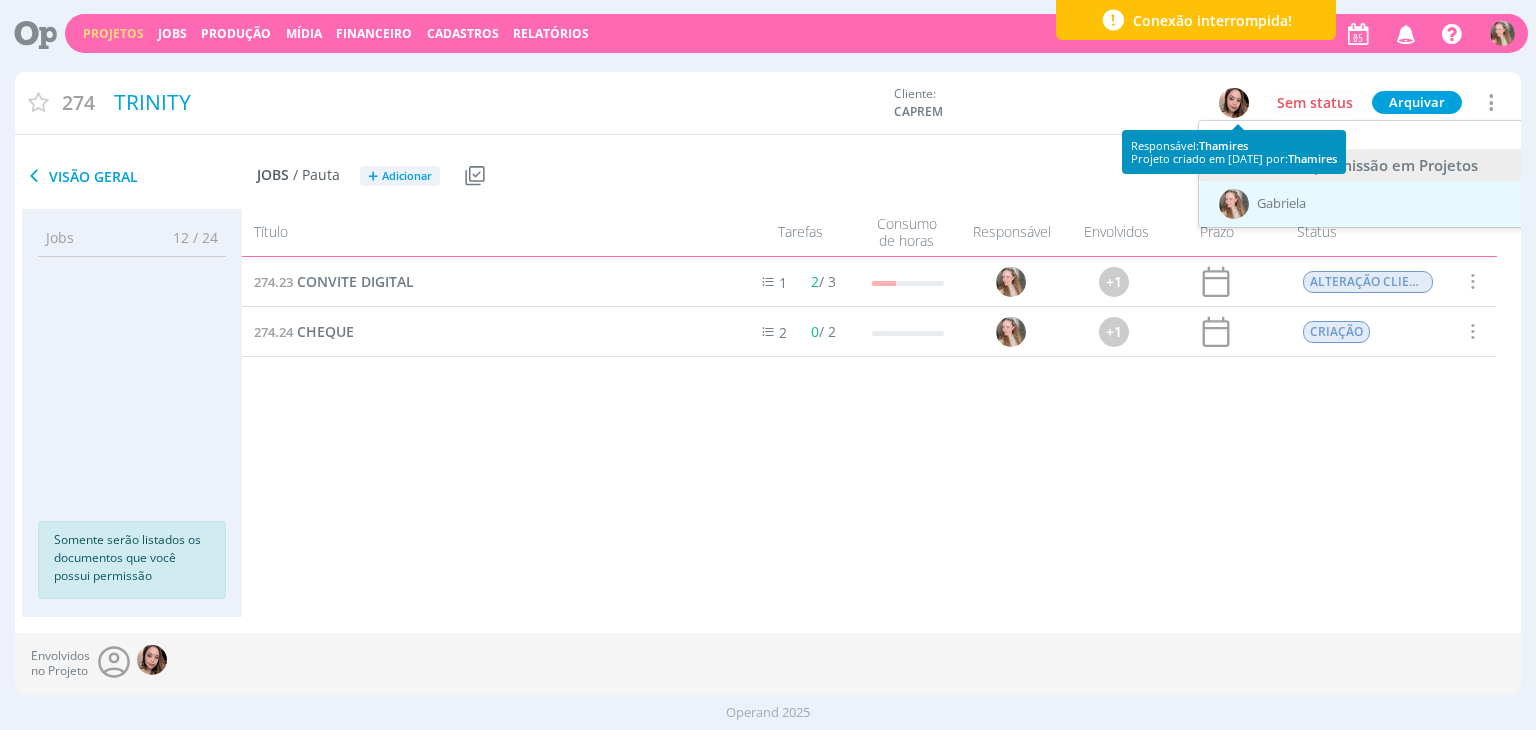 click on "Gabriela" at bounding box center [1363, 204] 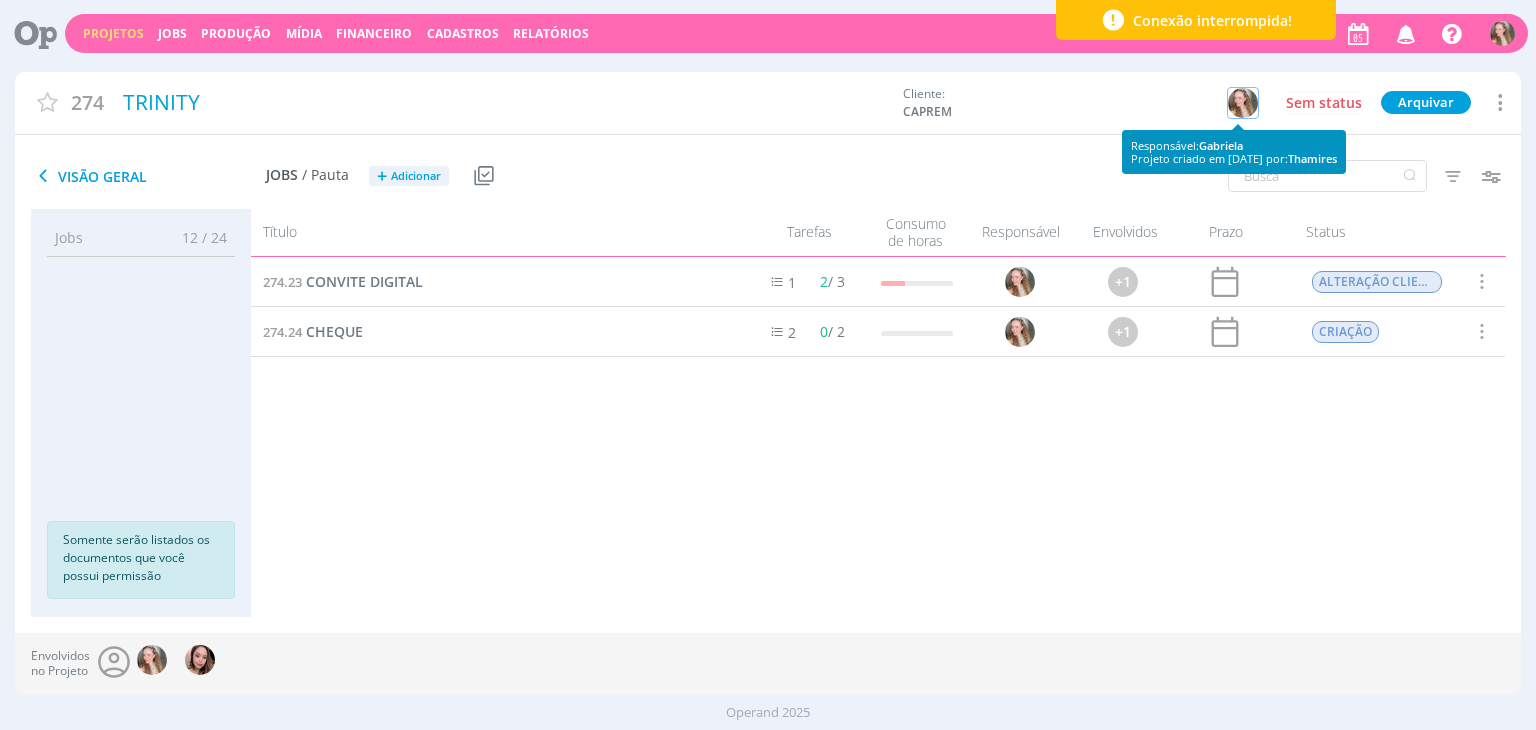 scroll, scrollTop: 0, scrollLeft: 0, axis: both 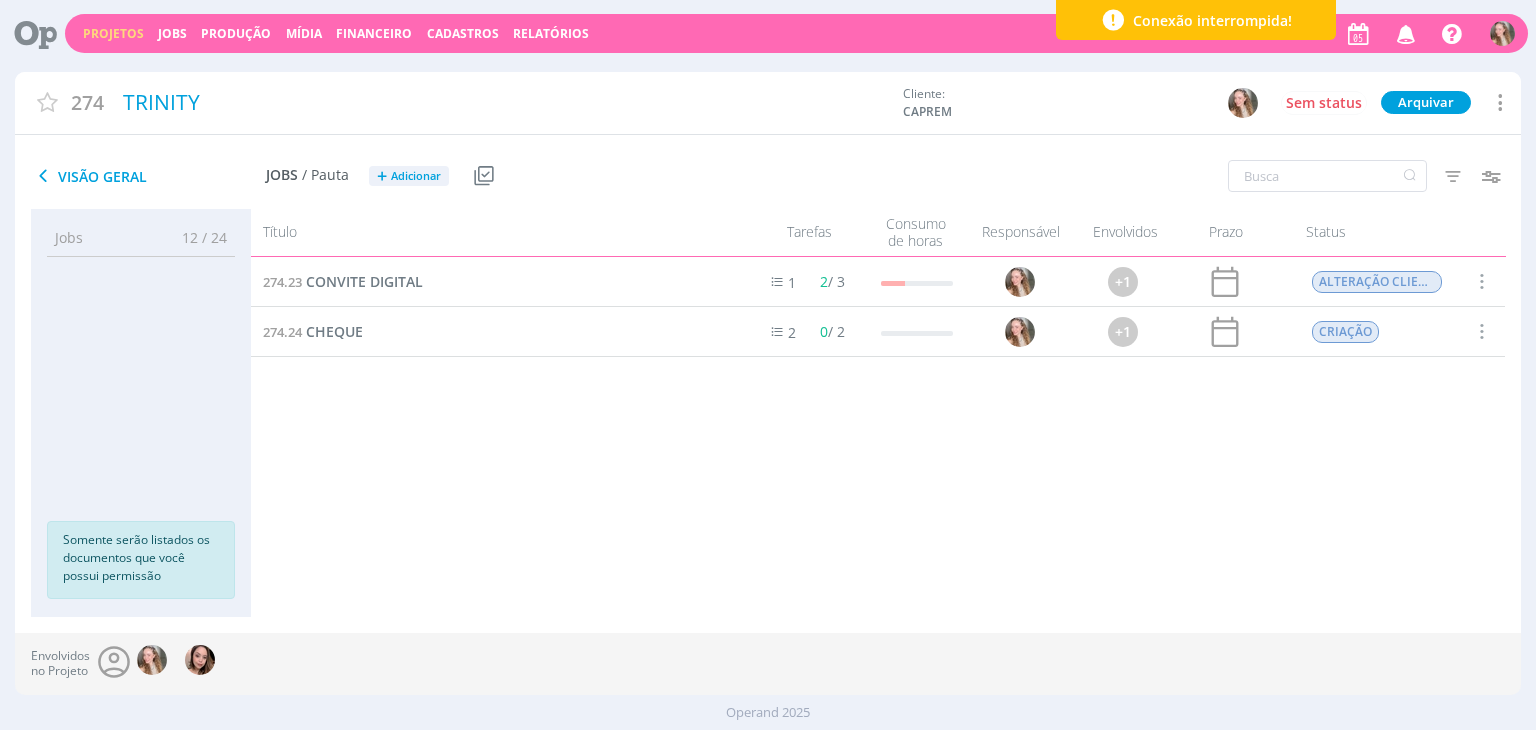 click on "Projetos" at bounding box center (113, 33) 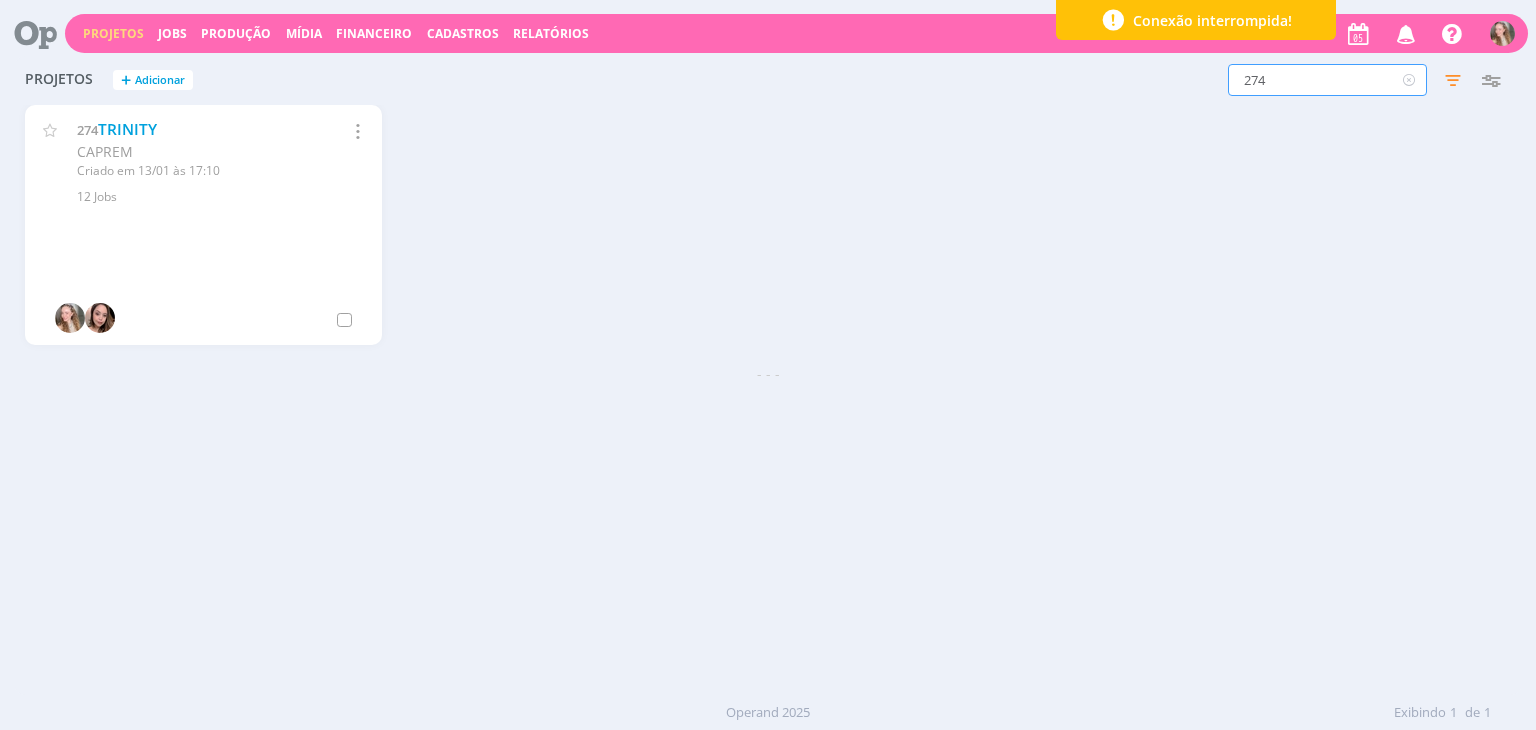 drag, startPoint x: 1289, startPoint y: 90, endPoint x: 1161, endPoint y: 81, distance: 128.31601 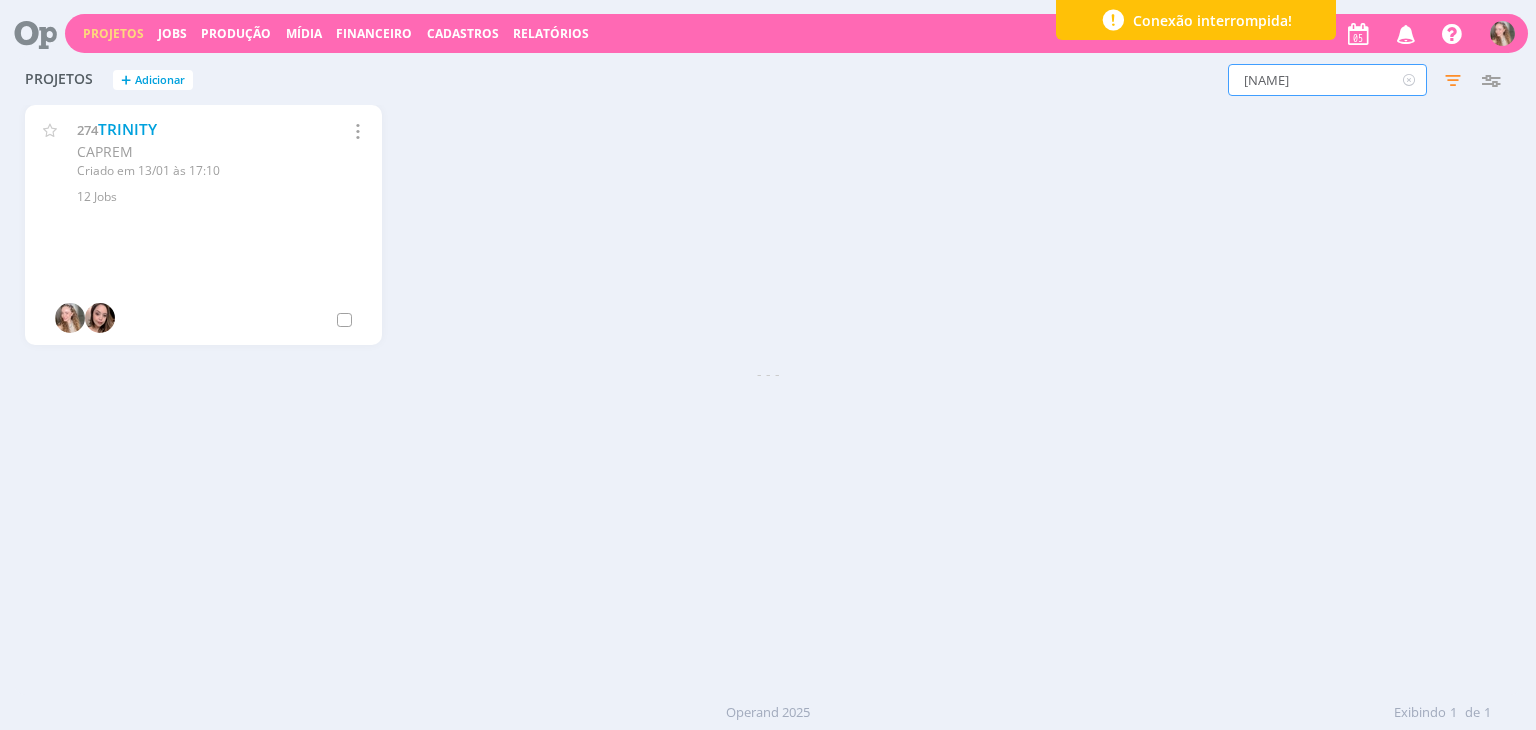 type on "olive" 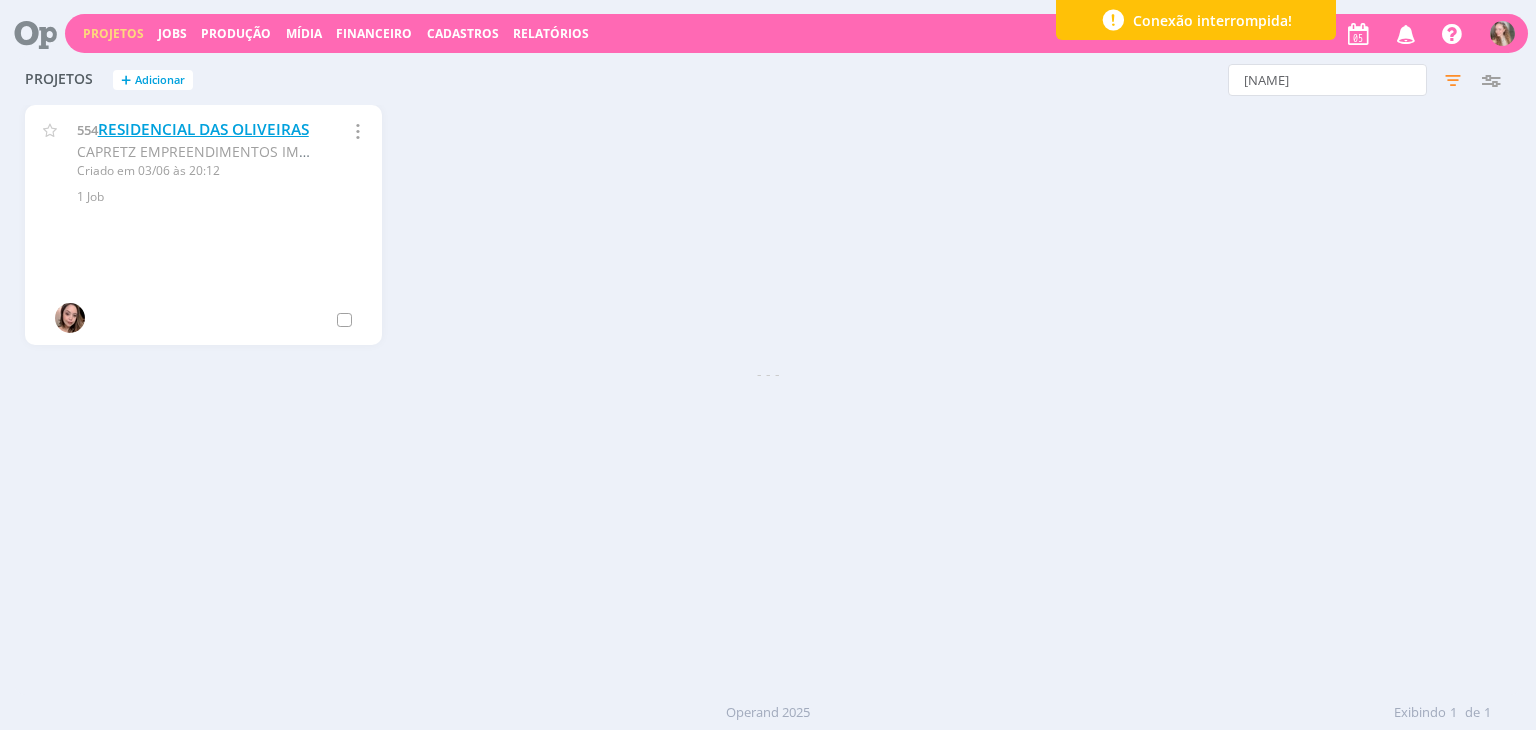 click on "RESIDENCIAL DAS OLIVEIRAS" at bounding box center (203, 129) 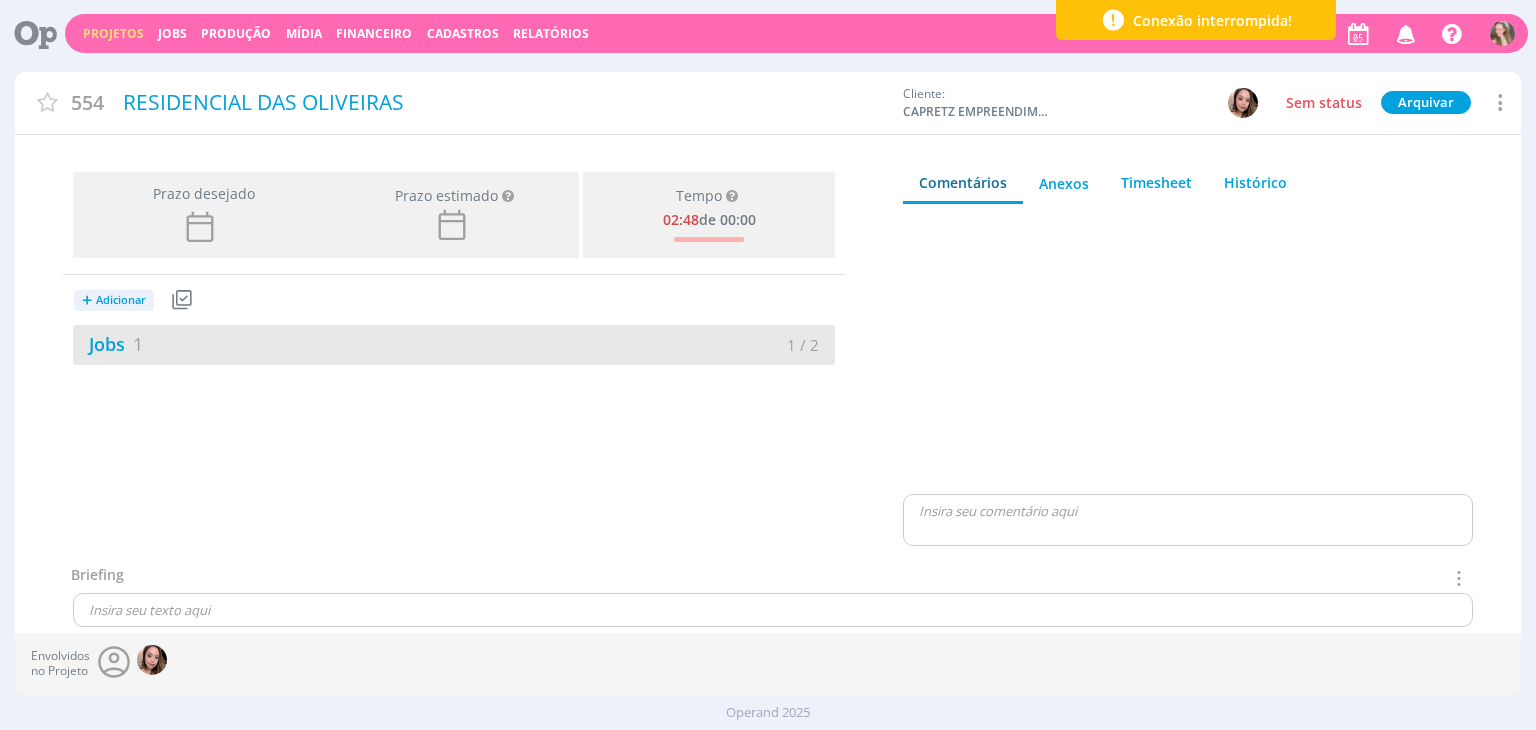 click on "Jobs 1" at bounding box center (263, 344) 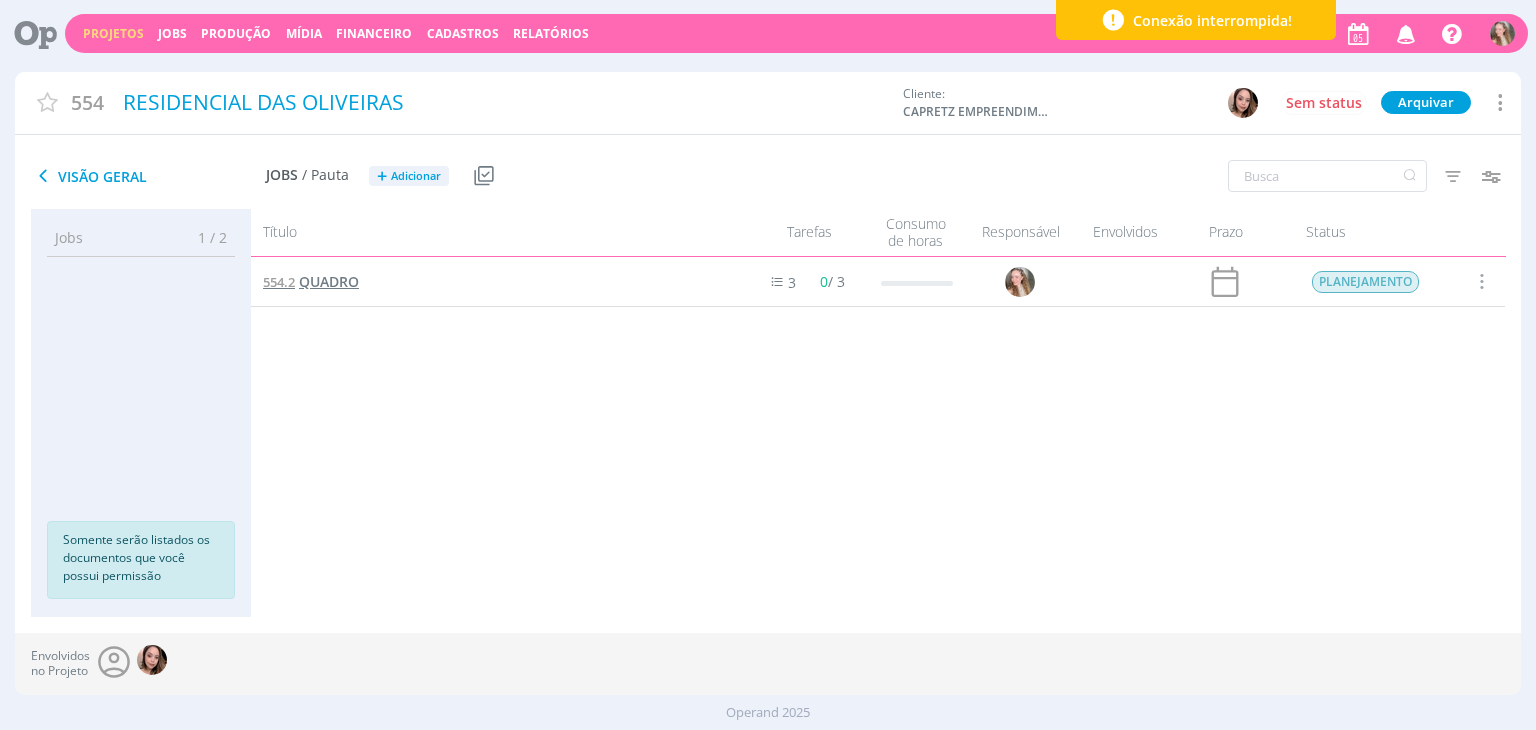 click on "QUADRO" at bounding box center [329, 281] 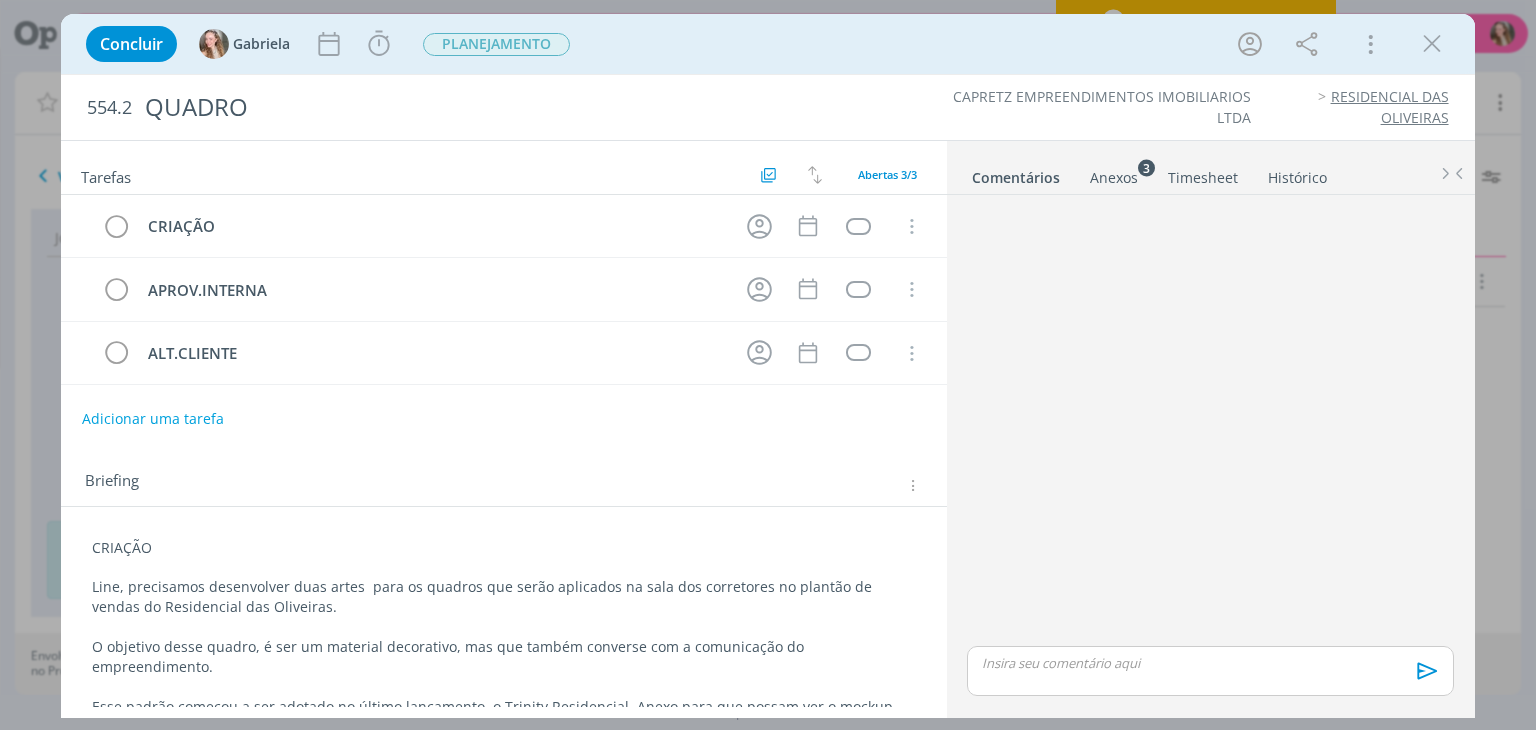 click on "Anexos
3" at bounding box center (1114, 178) 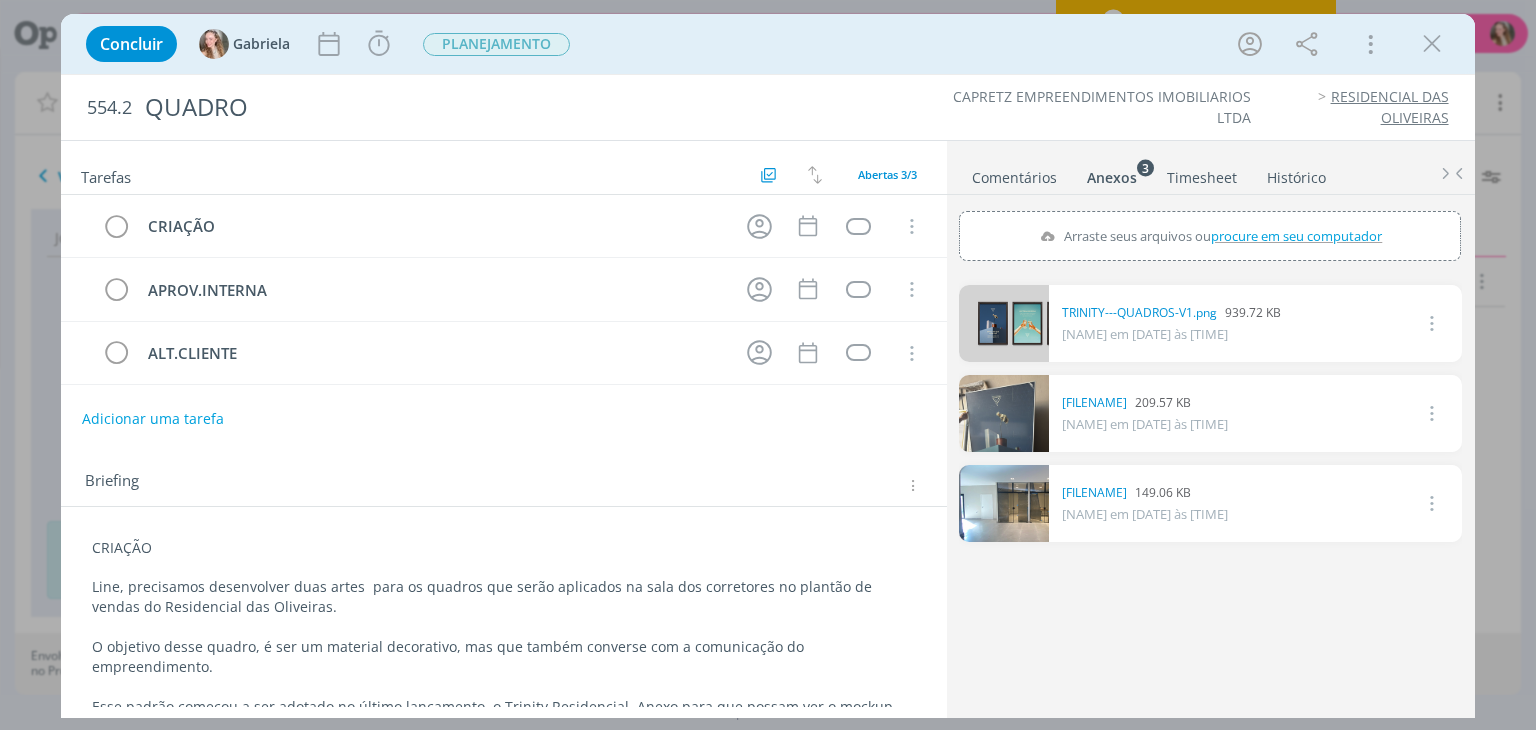 click on "Arraste seus arquivos ou  procure em seu computador" at bounding box center (1210, 236) 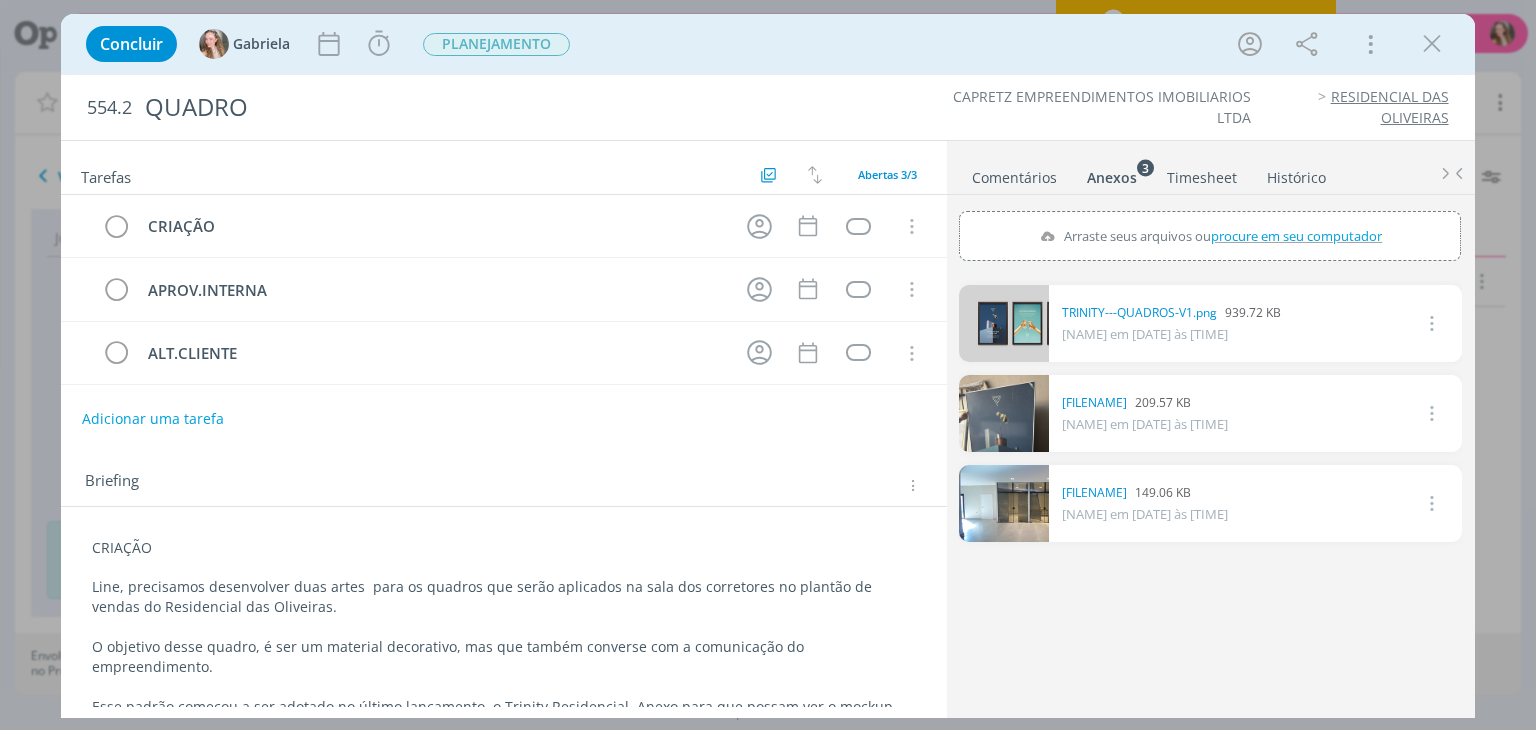 type on "C:\fakepath\Quadros_Trinity.jpeg" 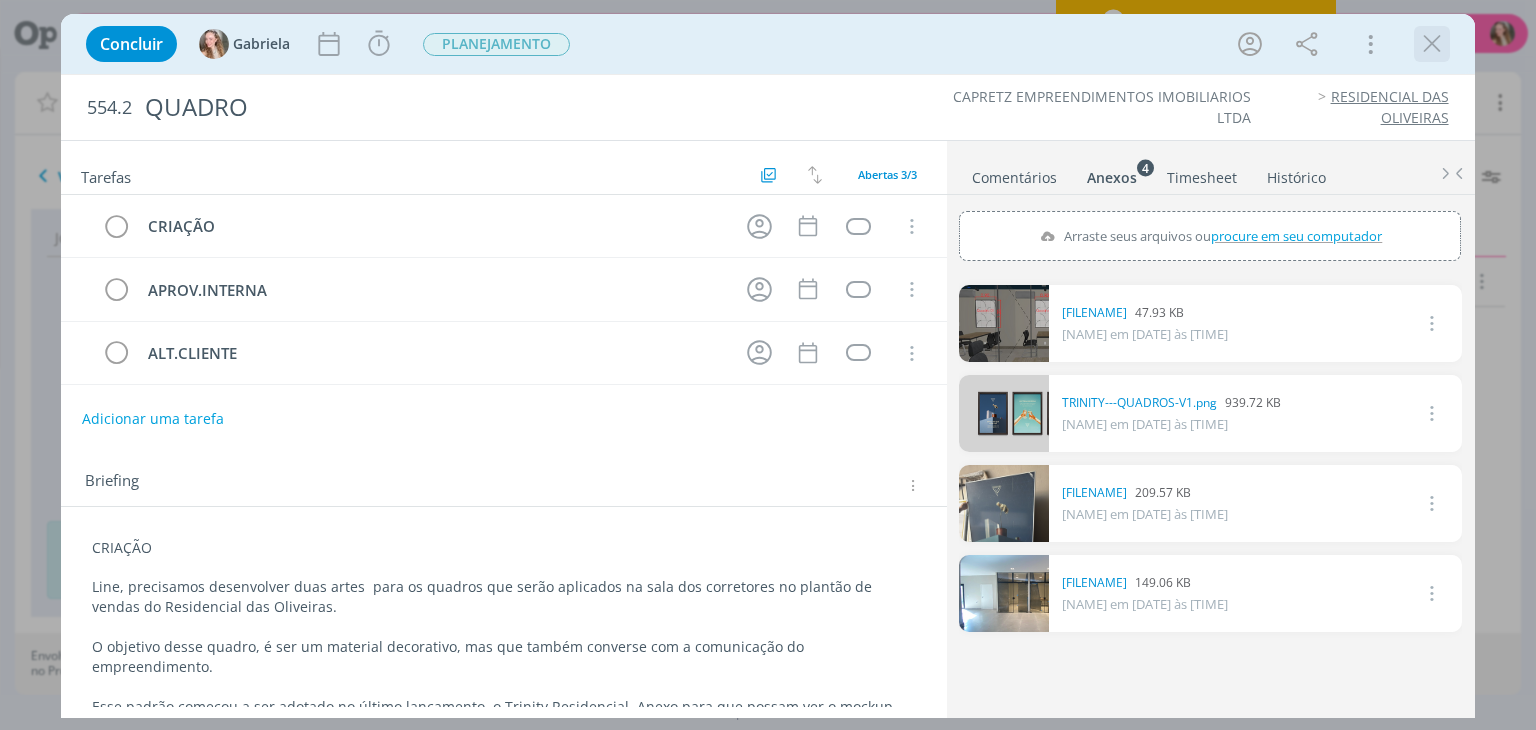 click at bounding box center [1432, 44] 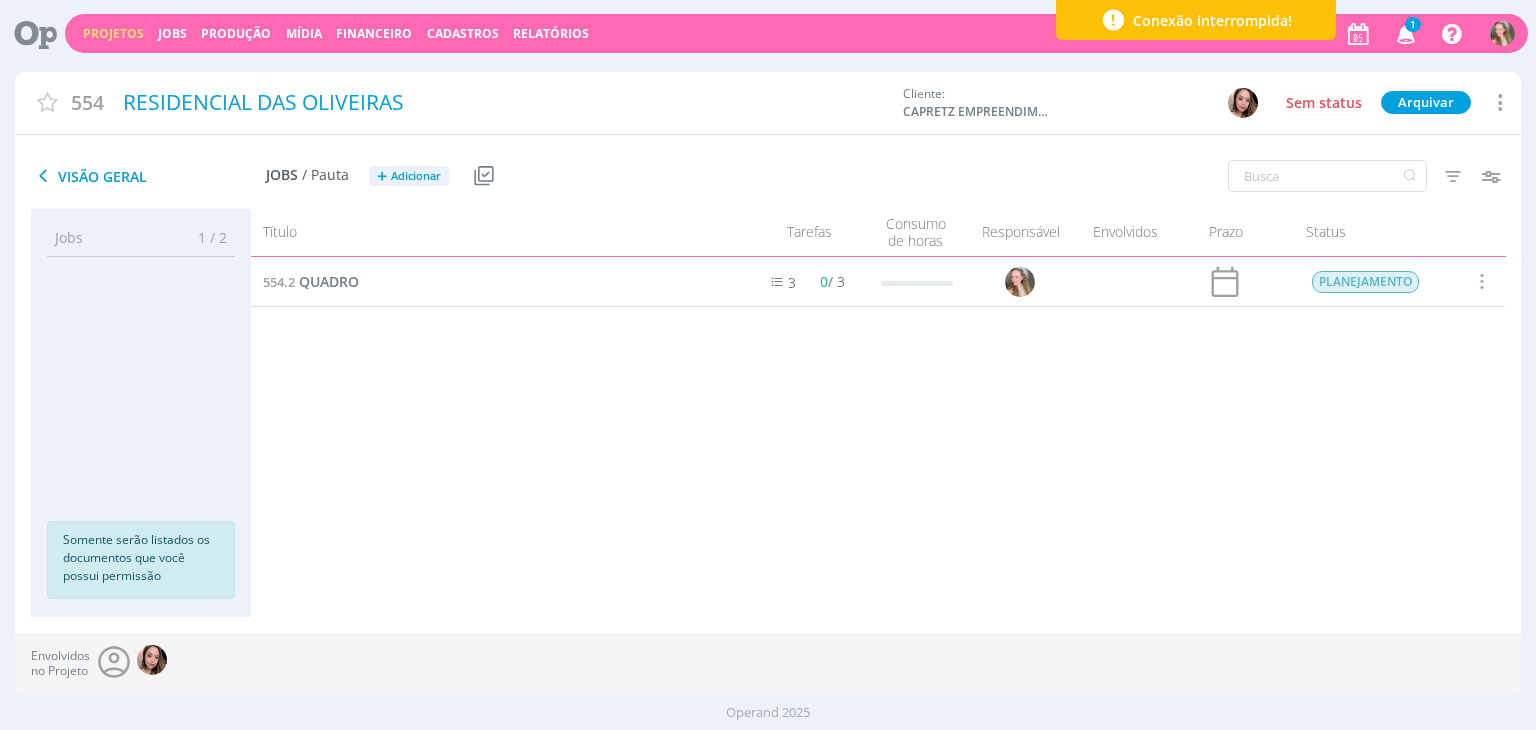 click on "Projetos" at bounding box center [113, 33] 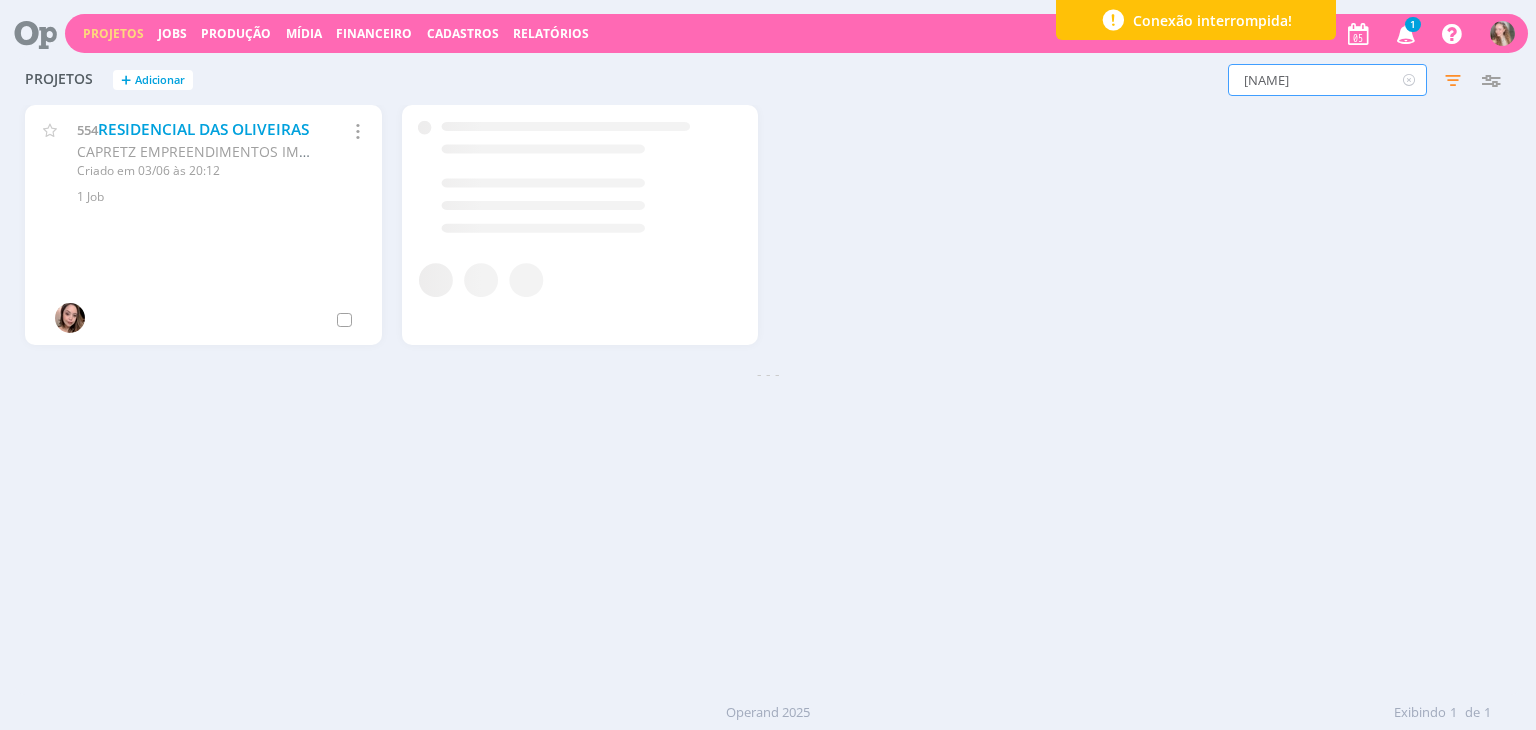 drag, startPoint x: 1277, startPoint y: 69, endPoint x: 1220, endPoint y: 77, distance: 57.558666 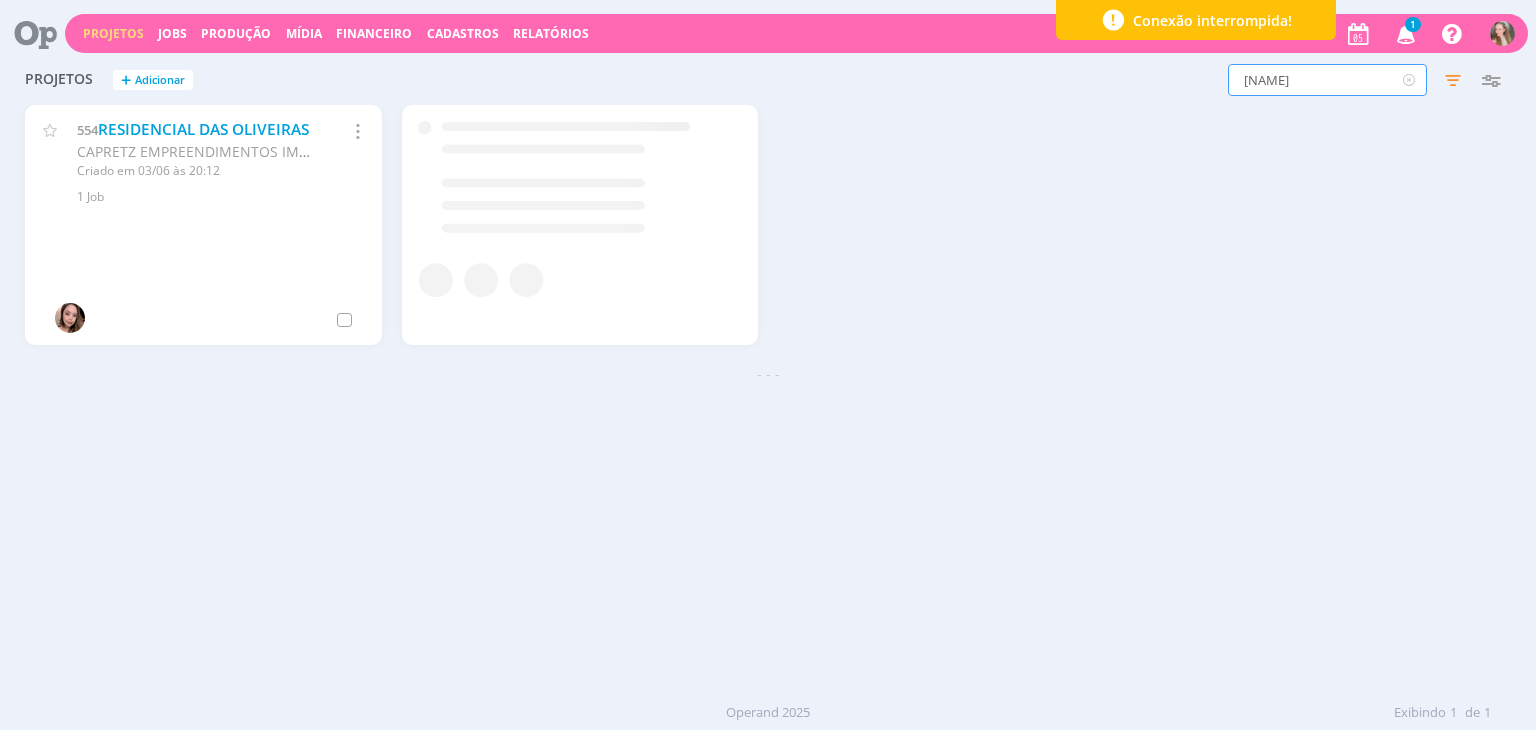 click on "olive
Filtros
Filtrar
Limpar
olive
Status
Clientes
3 selecionados
Data de criação
a
Situação dos projetos
Abertos
Arquivados
Cancelados
Visibilidade
Apenas ocultos
Responsável
Envolvidos
Configurar exibição
Ordenação
Ordenação padrão
Cliente
Data criação
Título
Número do projeto
Ordenação padrão
Mais configurações" at bounding box center [1238, 80] 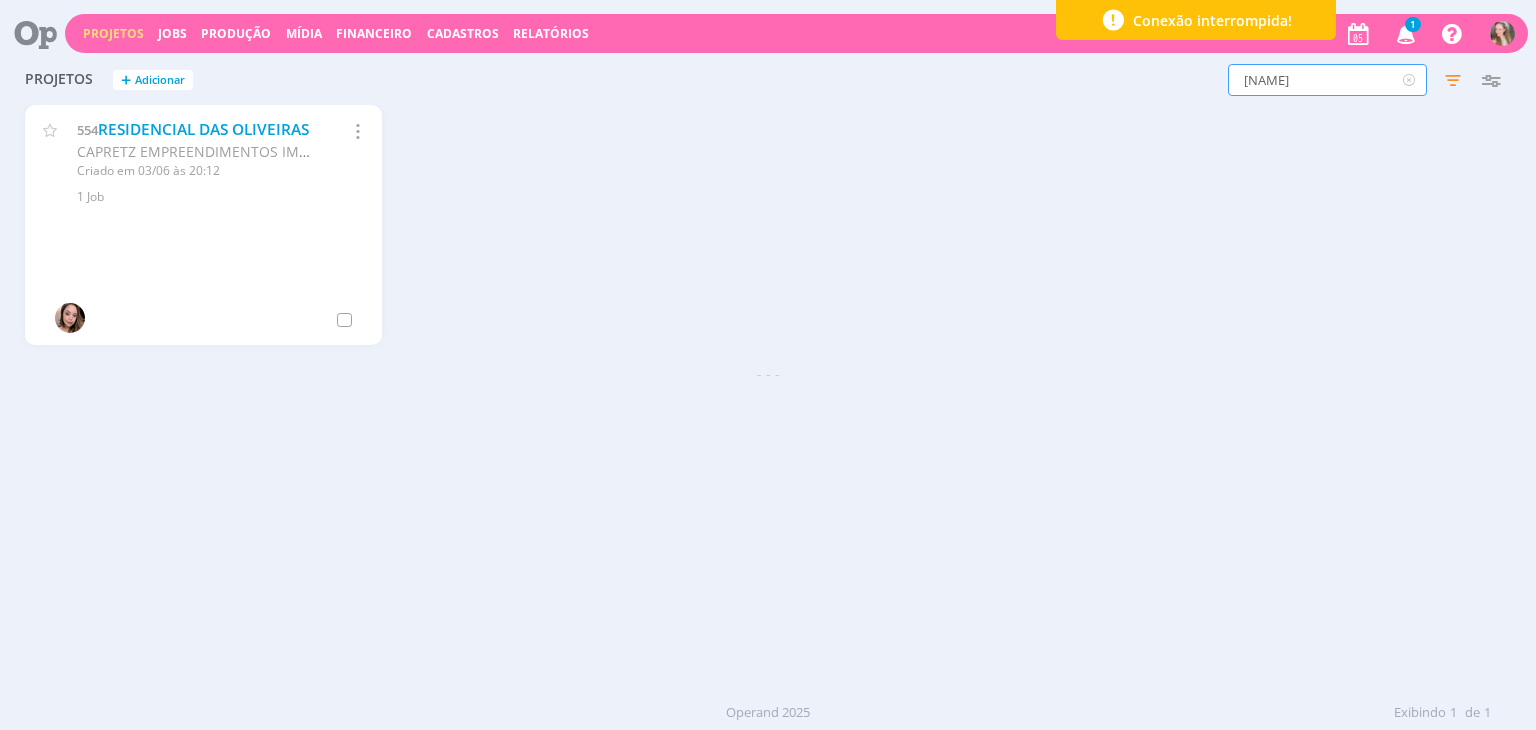 type on "agzyme" 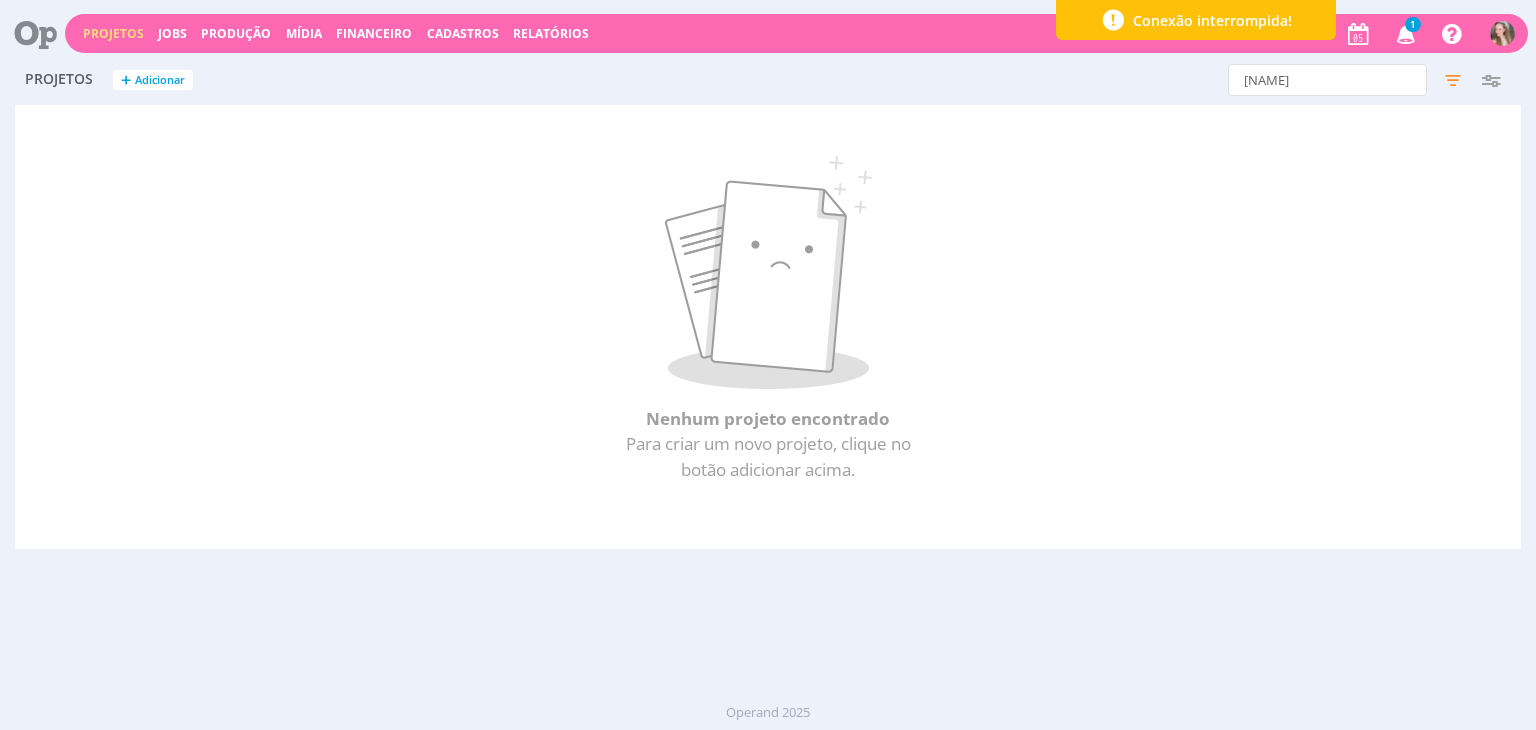 click on "Conexão interrompida!" at bounding box center (1196, 20) 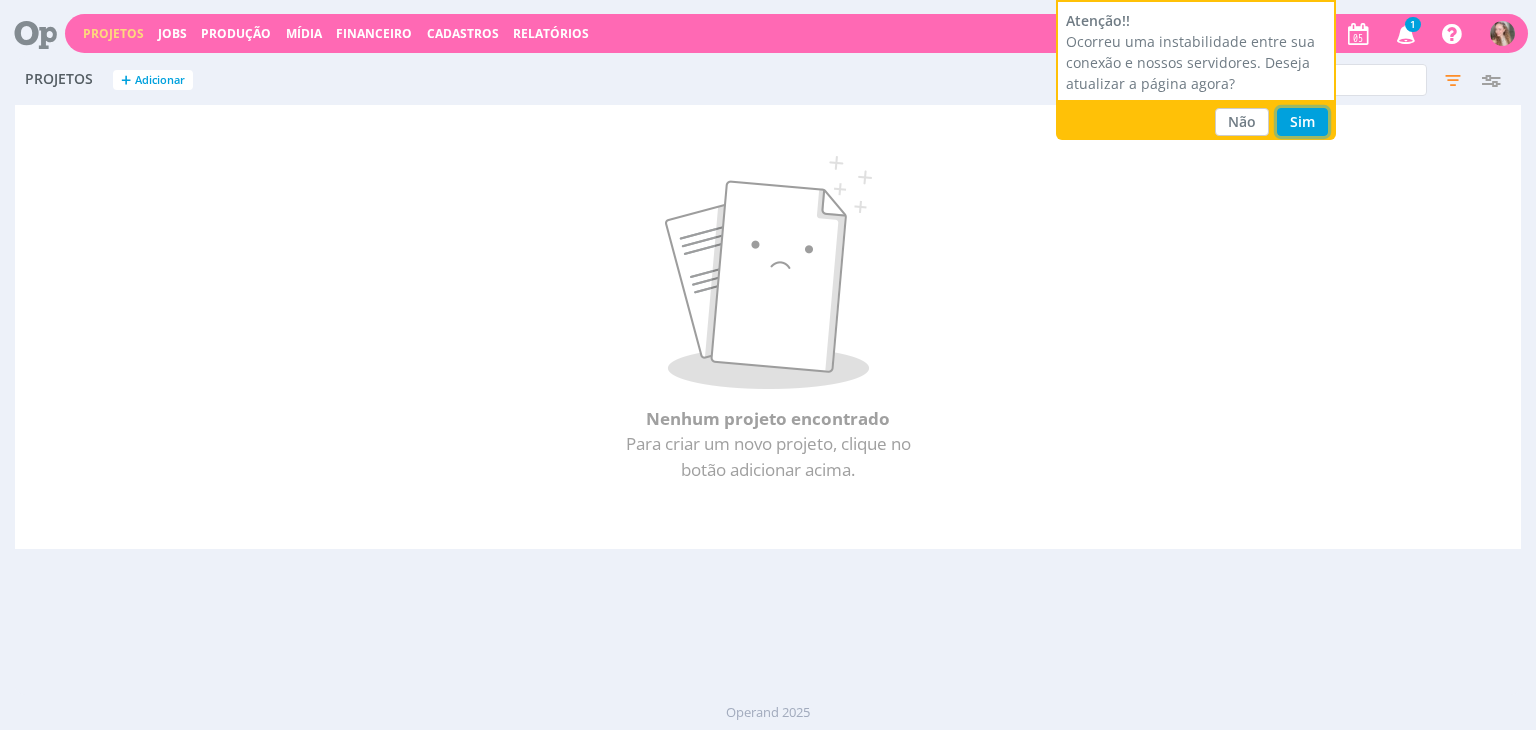 click on "Sim" at bounding box center [1302, 122] 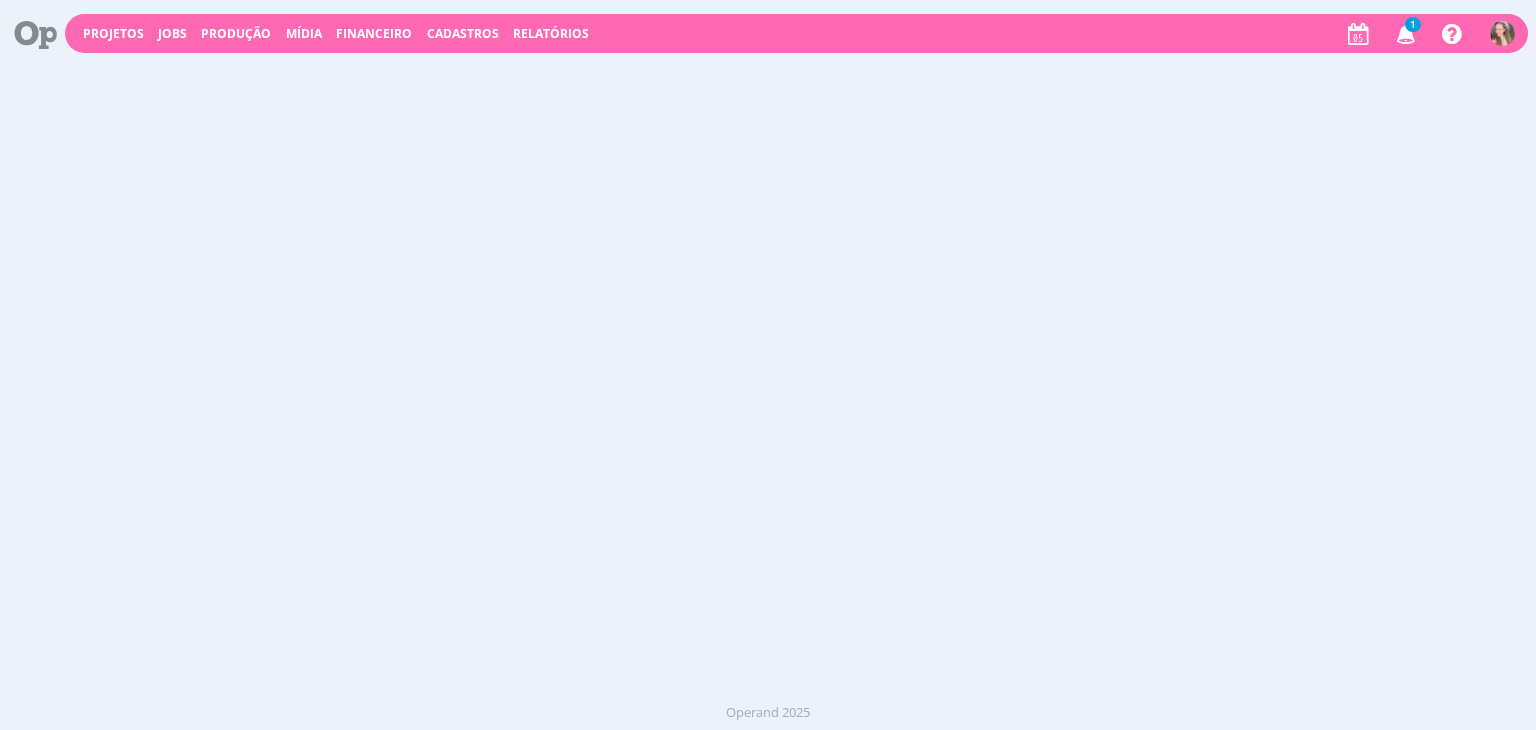 scroll, scrollTop: 0, scrollLeft: 0, axis: both 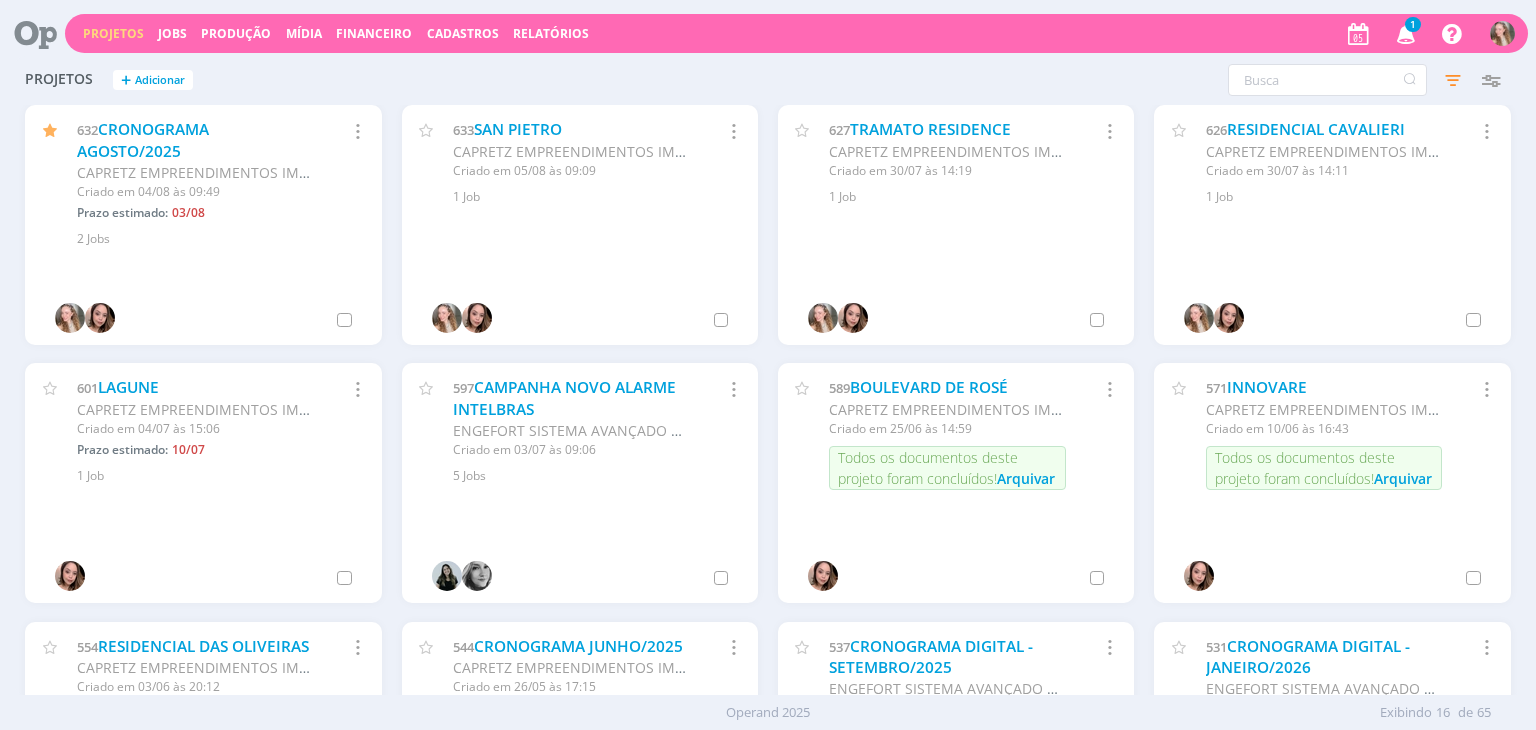 click on "626 RESIDENCIAL CAVALIERI [COMPANY] Criado em 30/07 às 14:11 Selecionar projeto Arquivar Cancelar 1 Job" at bounding box center [1332, 225] 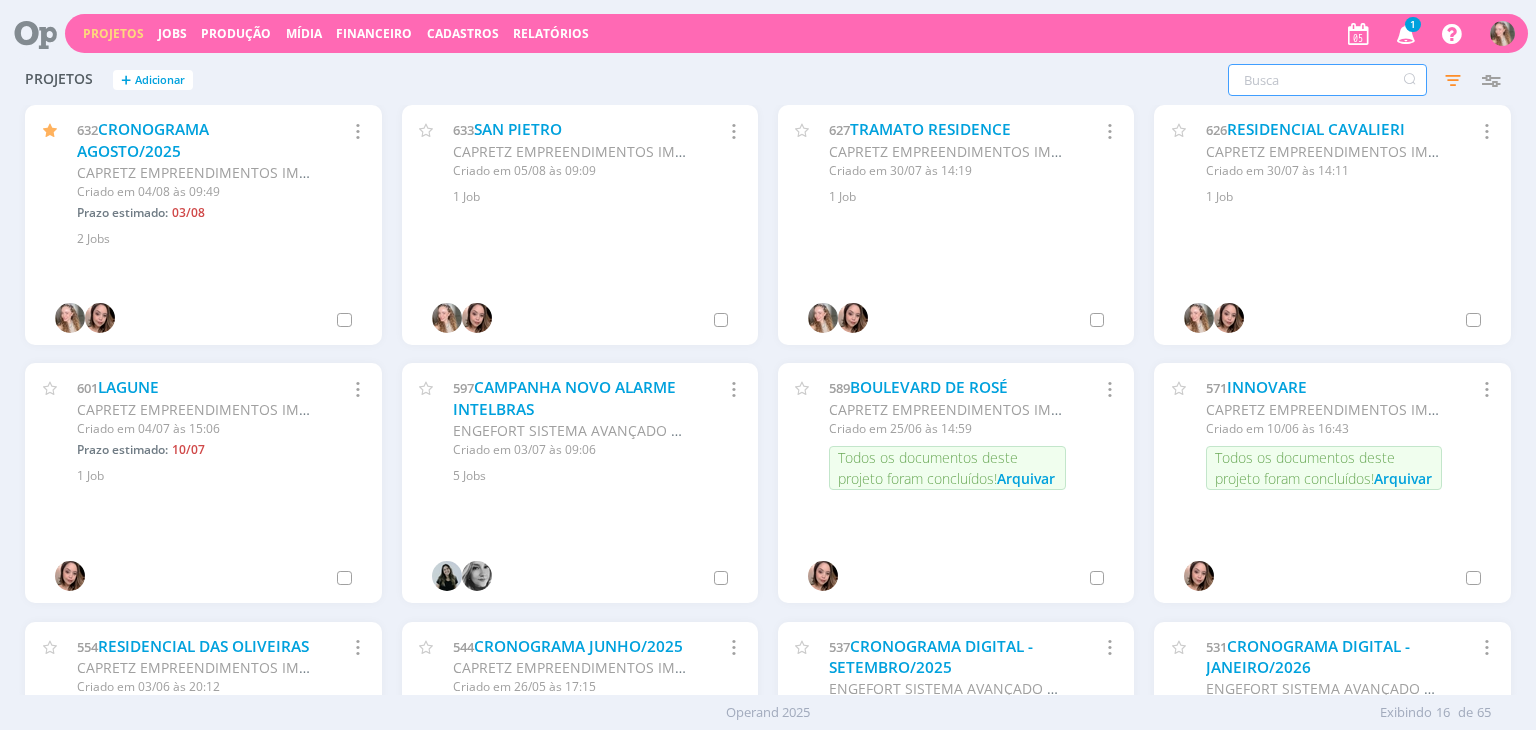 click at bounding box center [1327, 80] 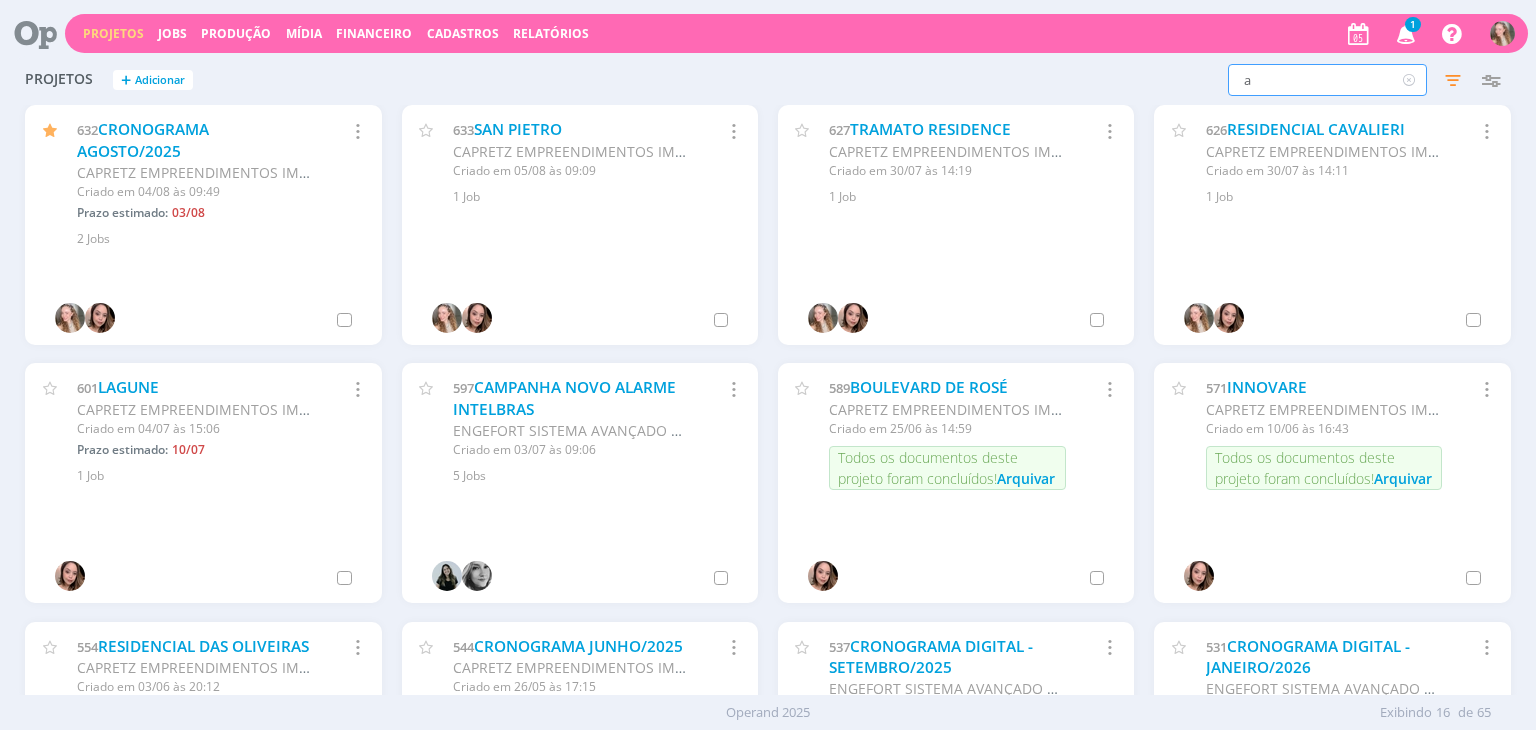 type on "ag" 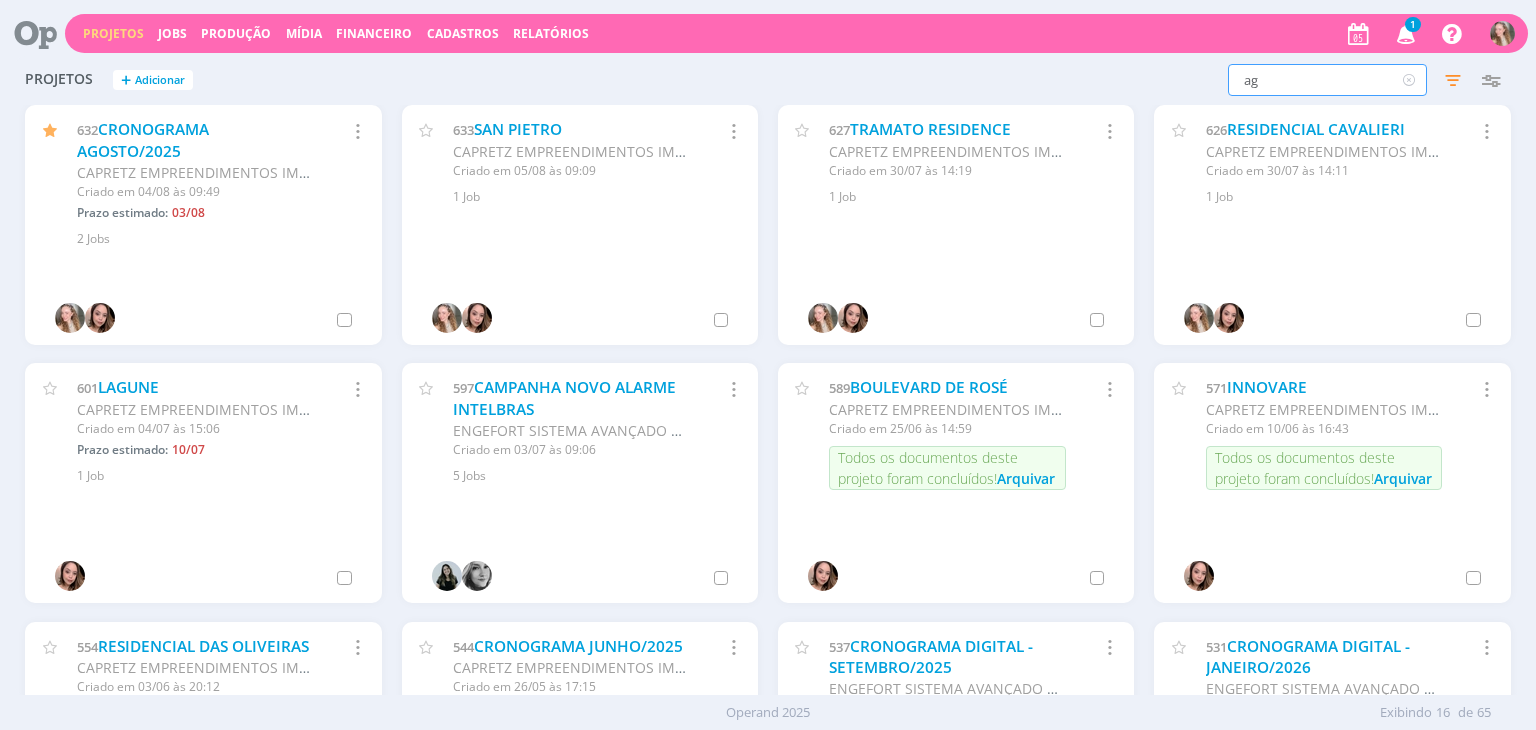 type on "agz" 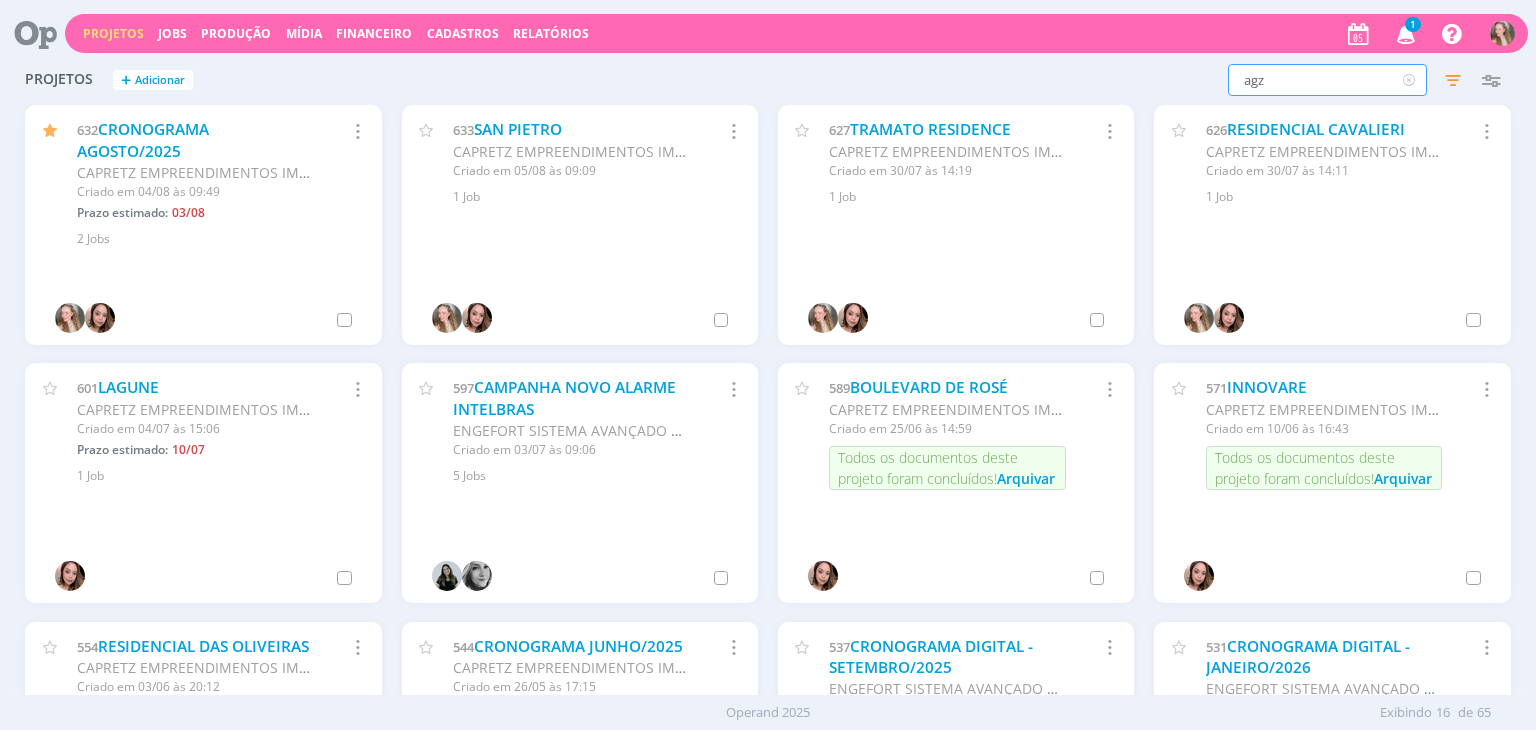 type on "agzy" 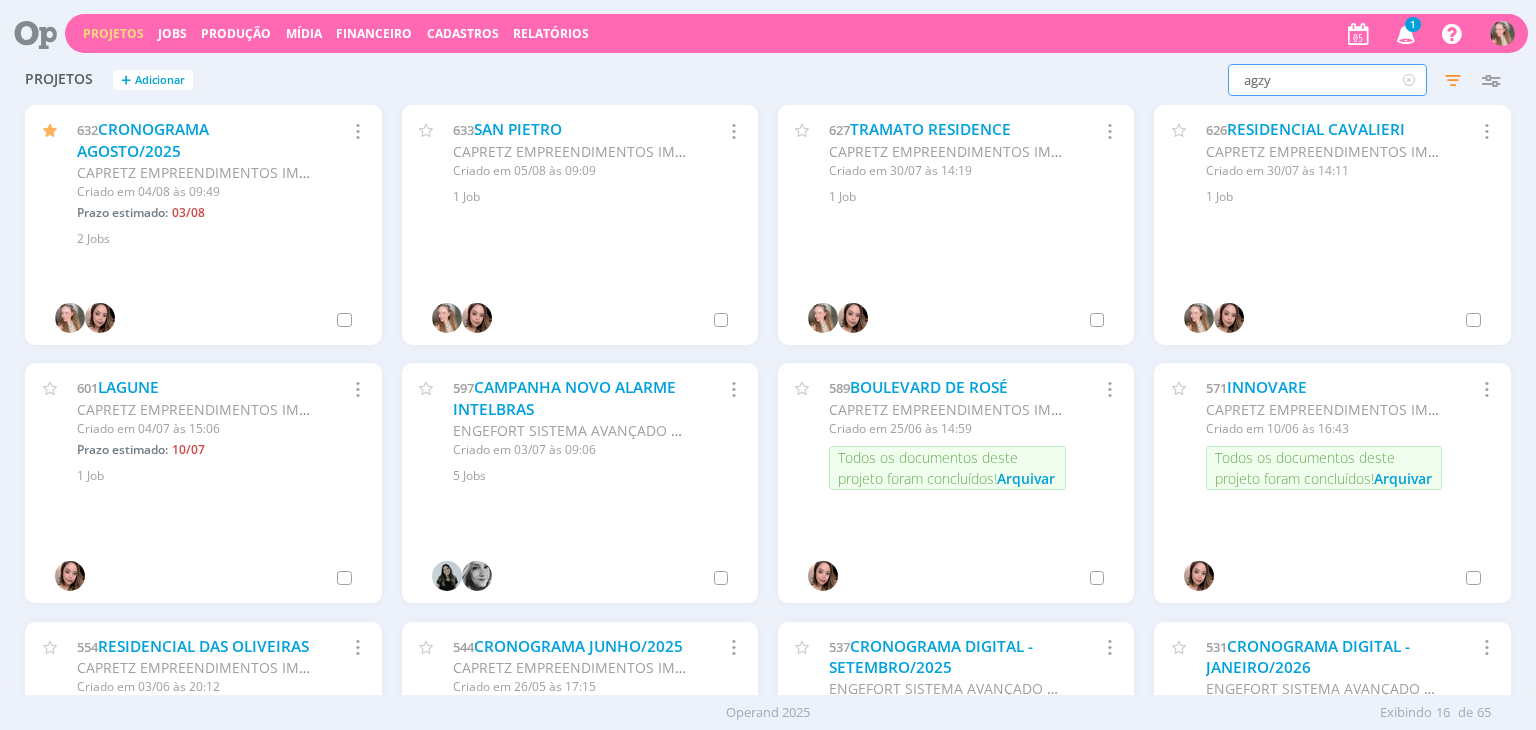 type on "agzym" 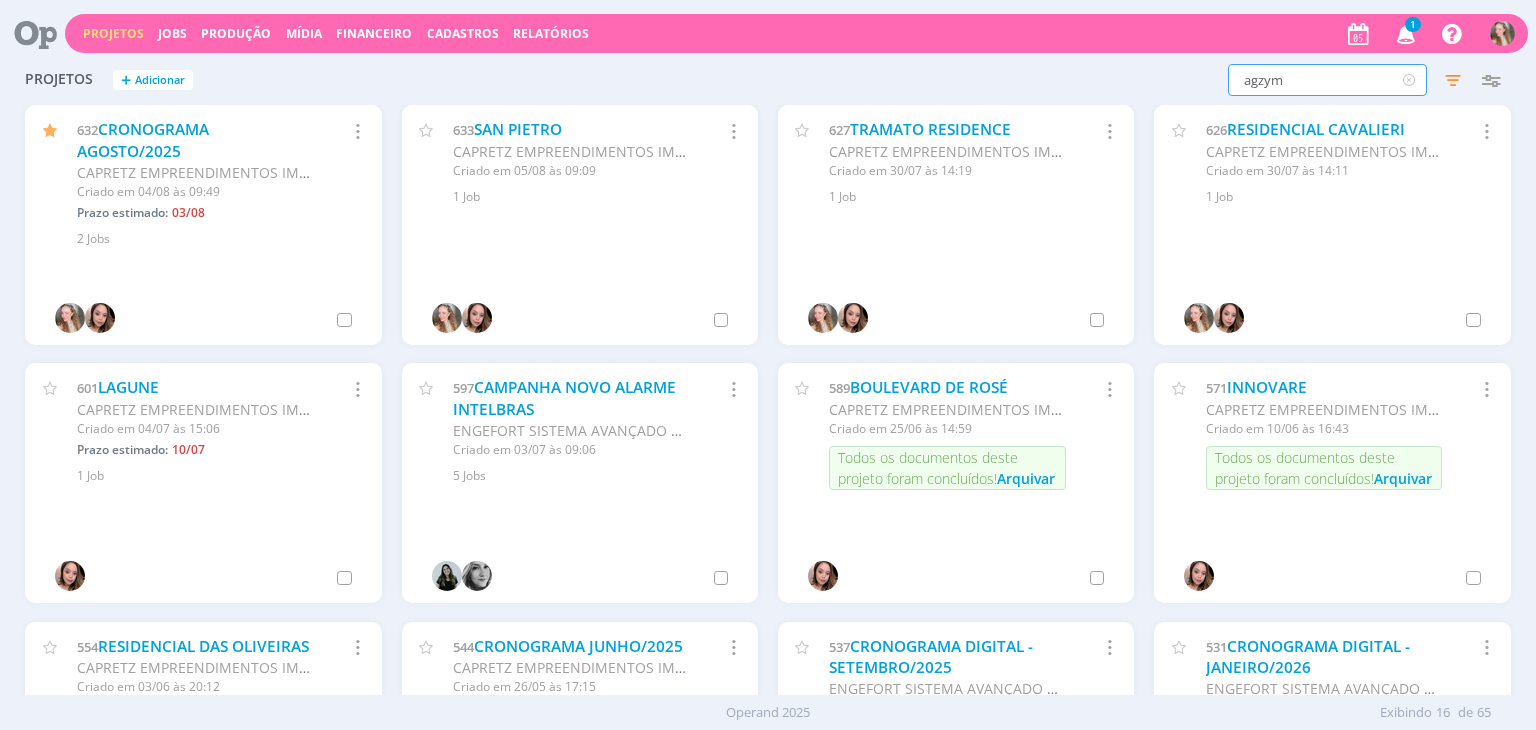 type on "agzyme" 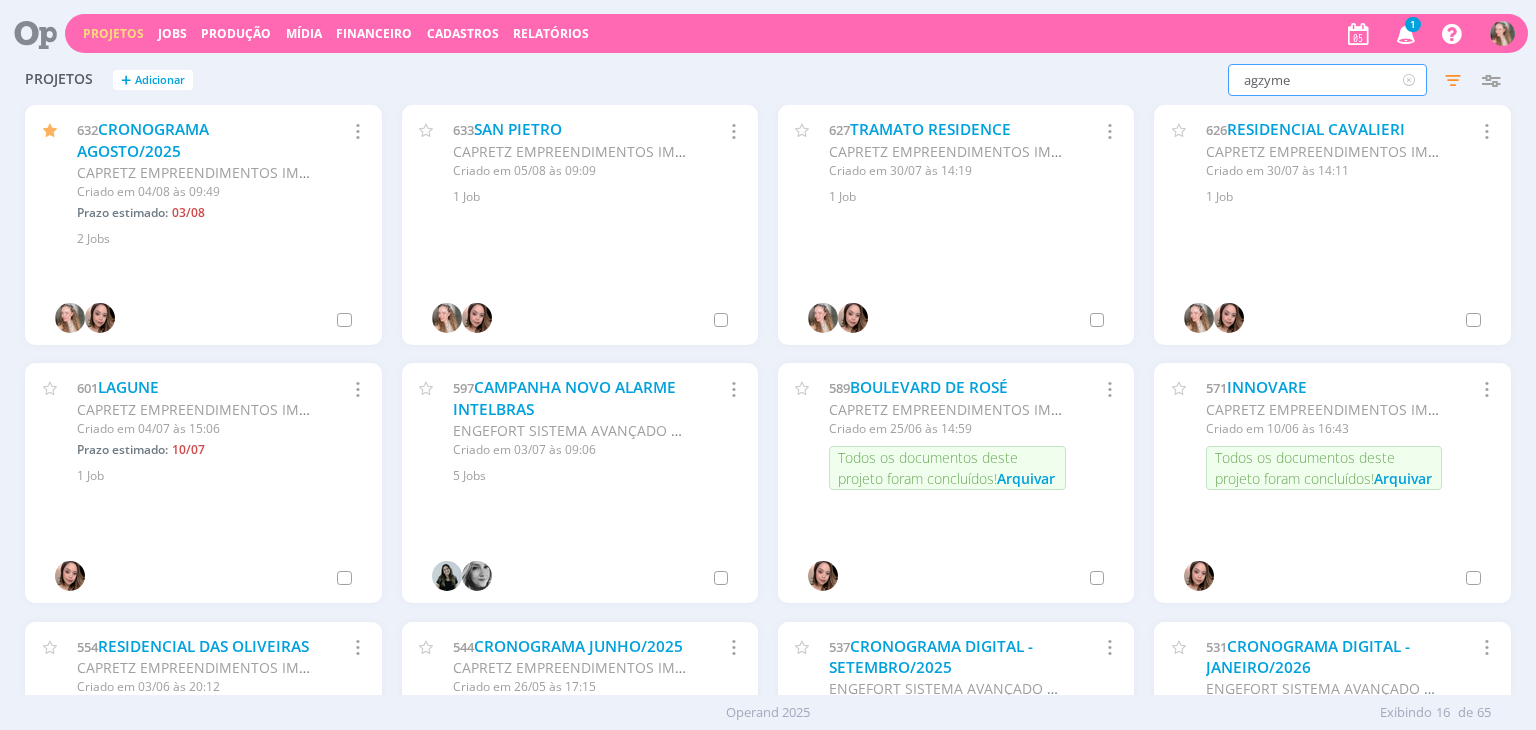 type on "agzyme" 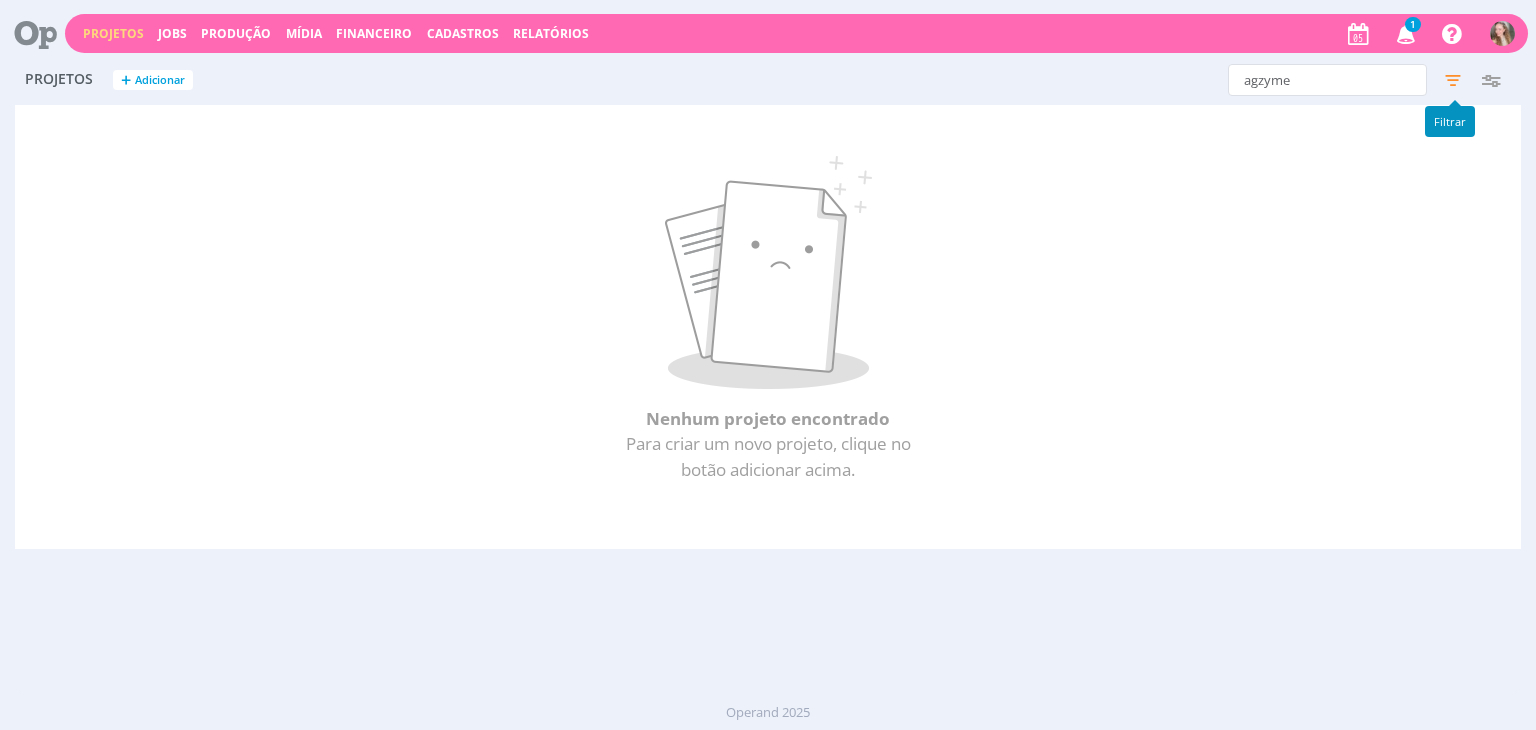 click at bounding box center (1453, 80) 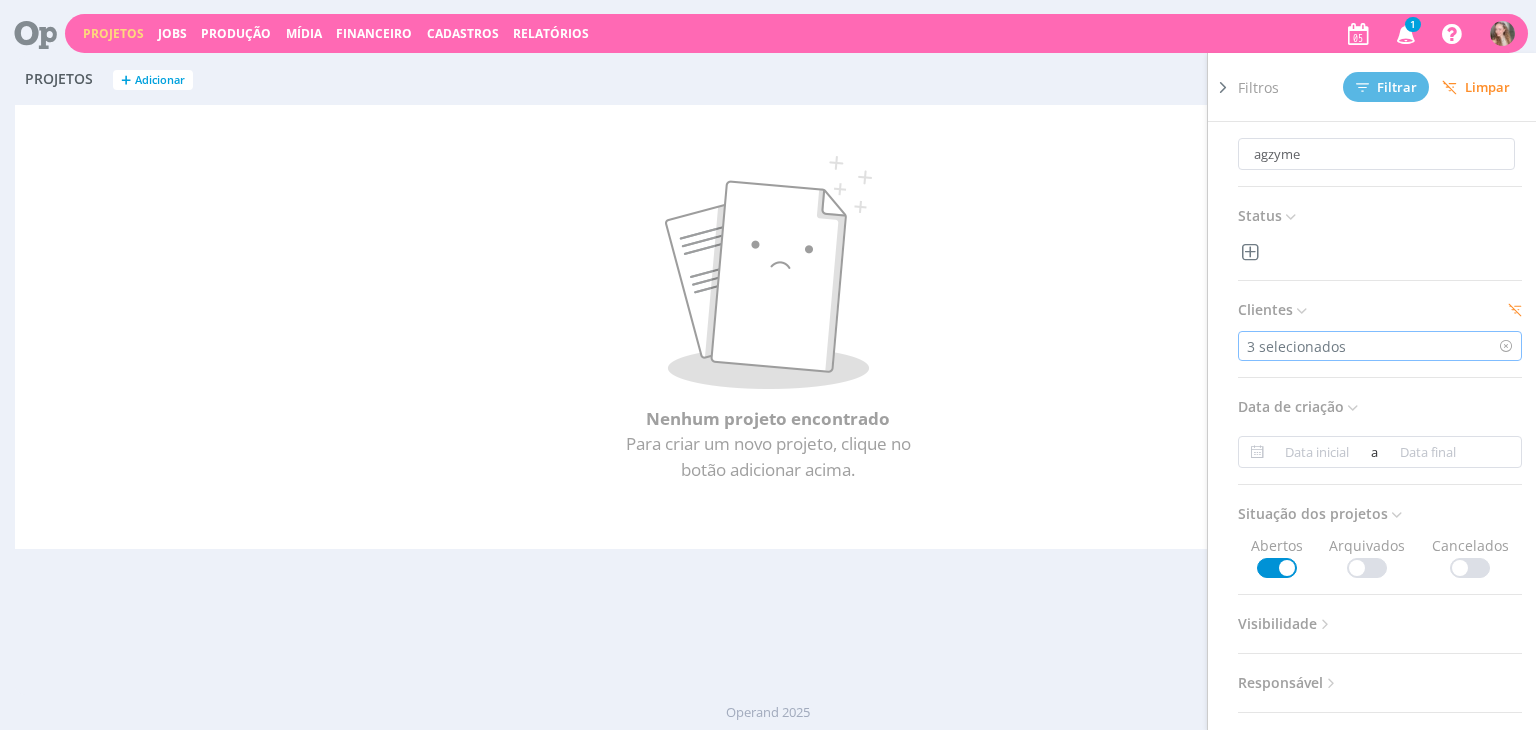 click on "3 selecionados" at bounding box center [1298, 346] 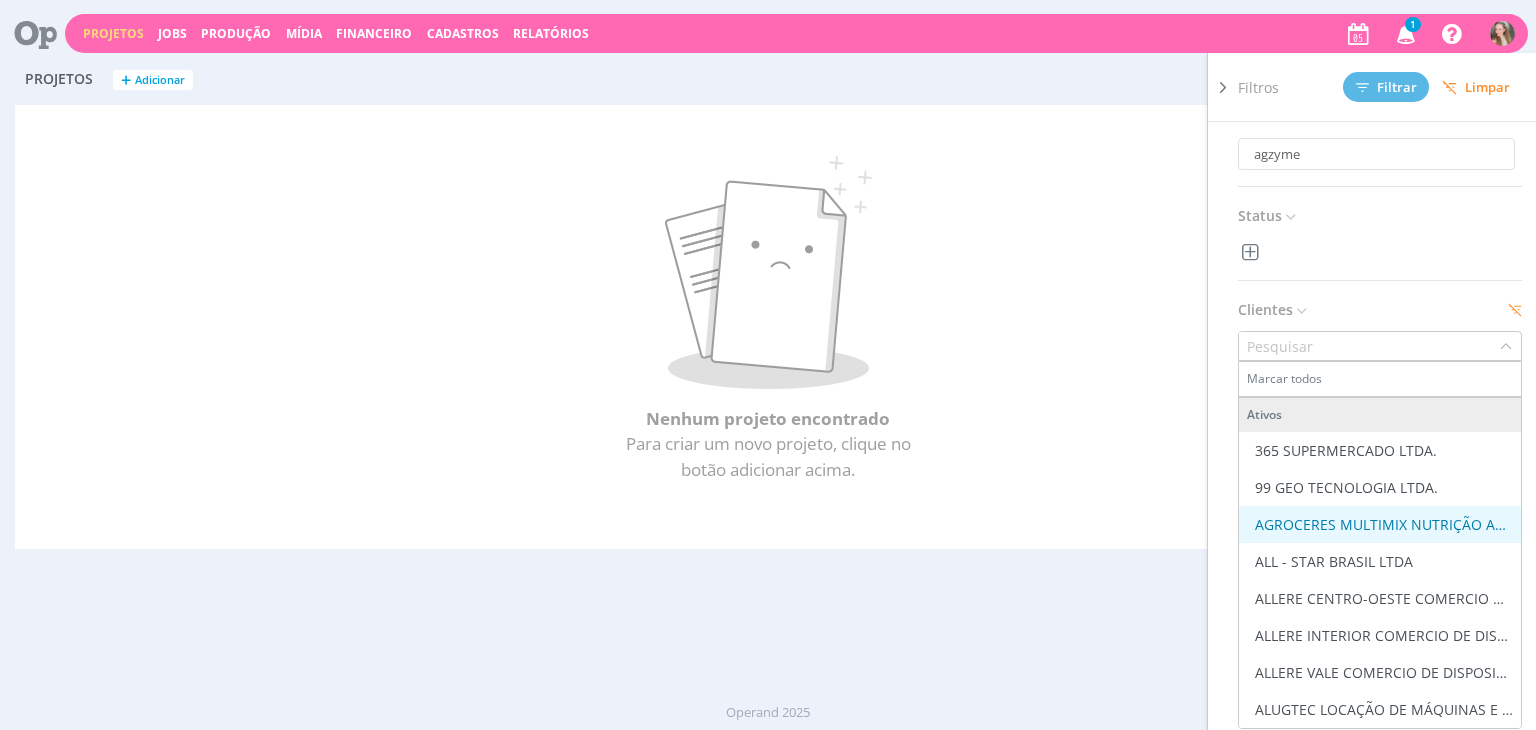 click on "AGROCERES MULTIMIX NUTRIÇÃO ANIMAL LTDA." at bounding box center (1384, 524) 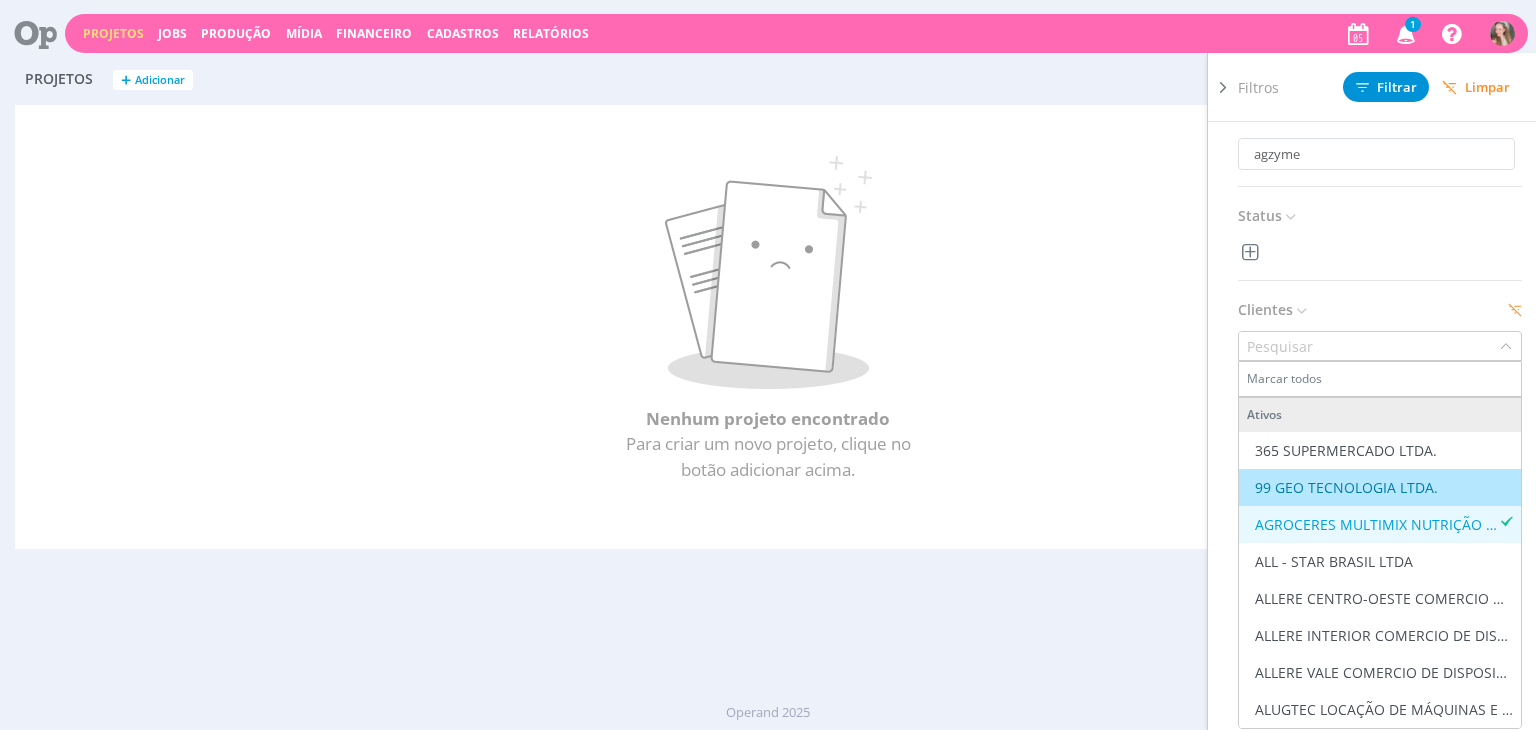 click on "Filtros
Filtrar
Limpar" at bounding box center [1388, 87] 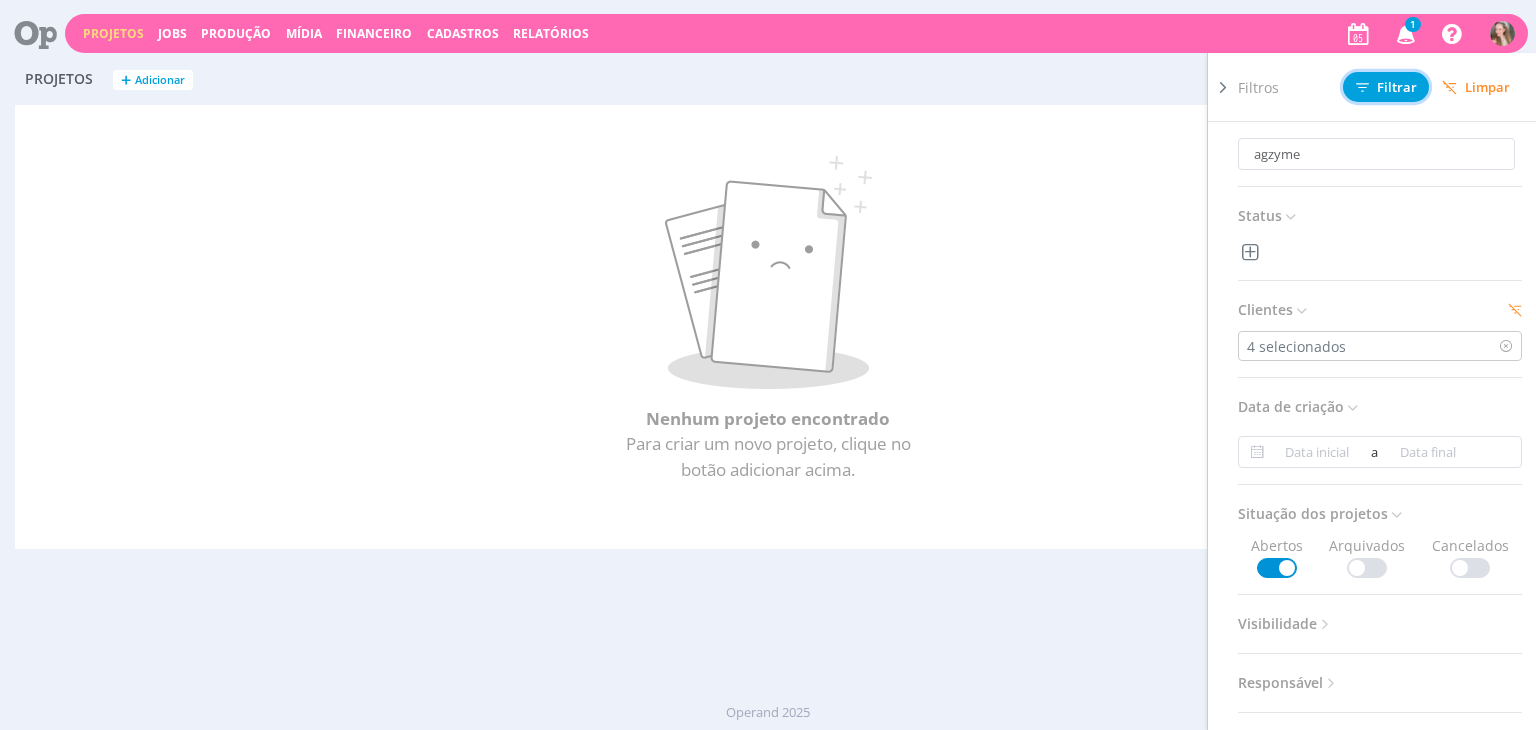 click 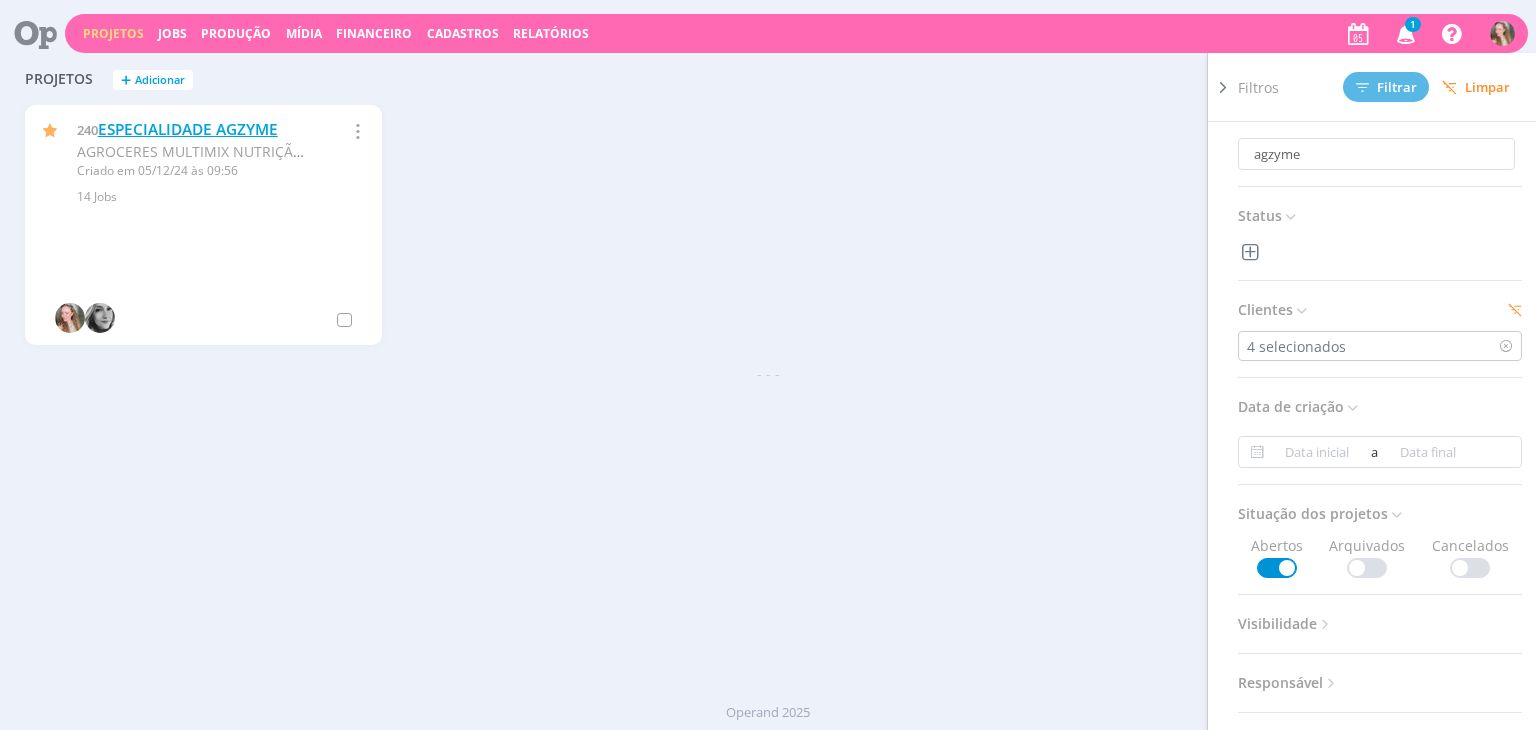 click on "ESPECIALIDADE AGZYME" at bounding box center [188, 129] 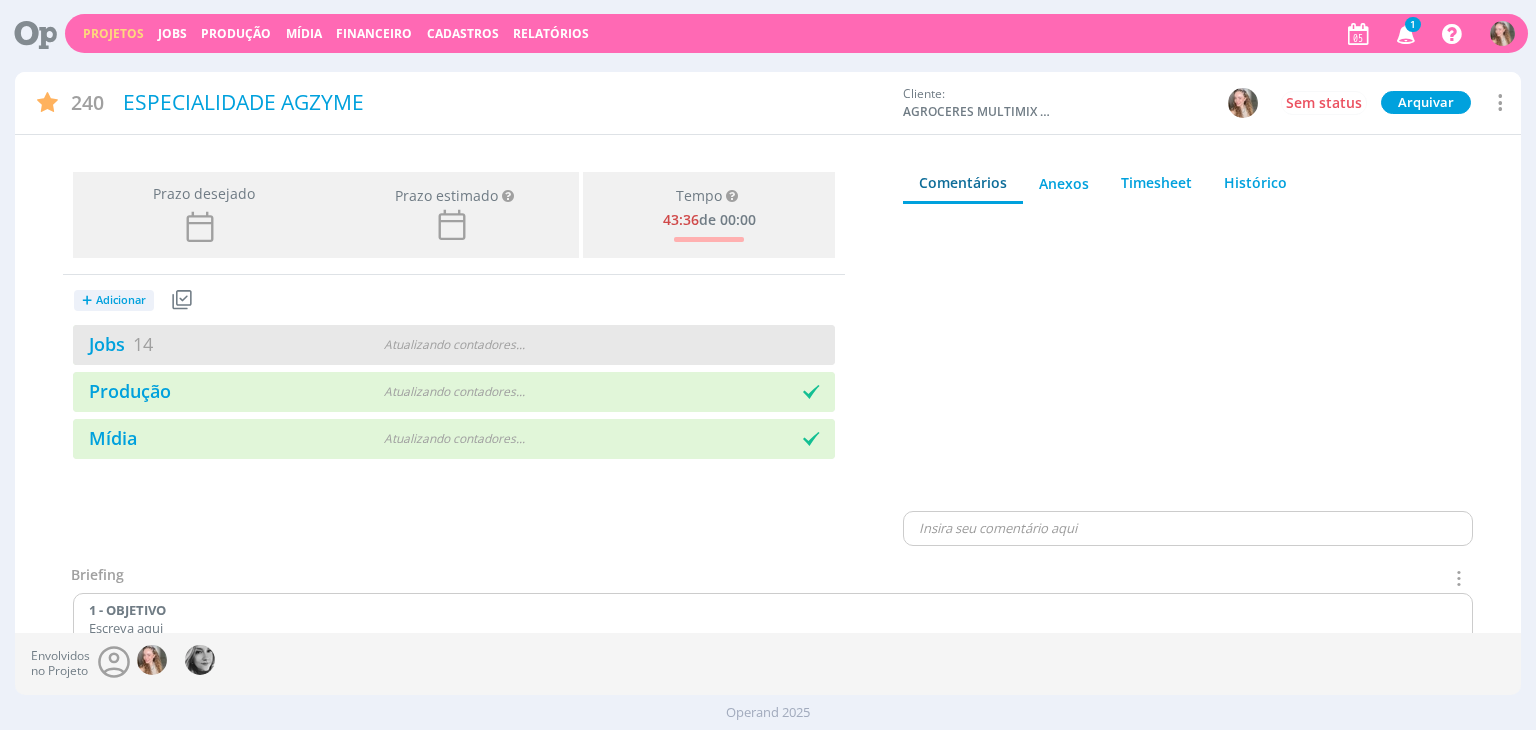 click on "Jobs 14 Atualizando contadores  . . ." at bounding box center [454, 345] 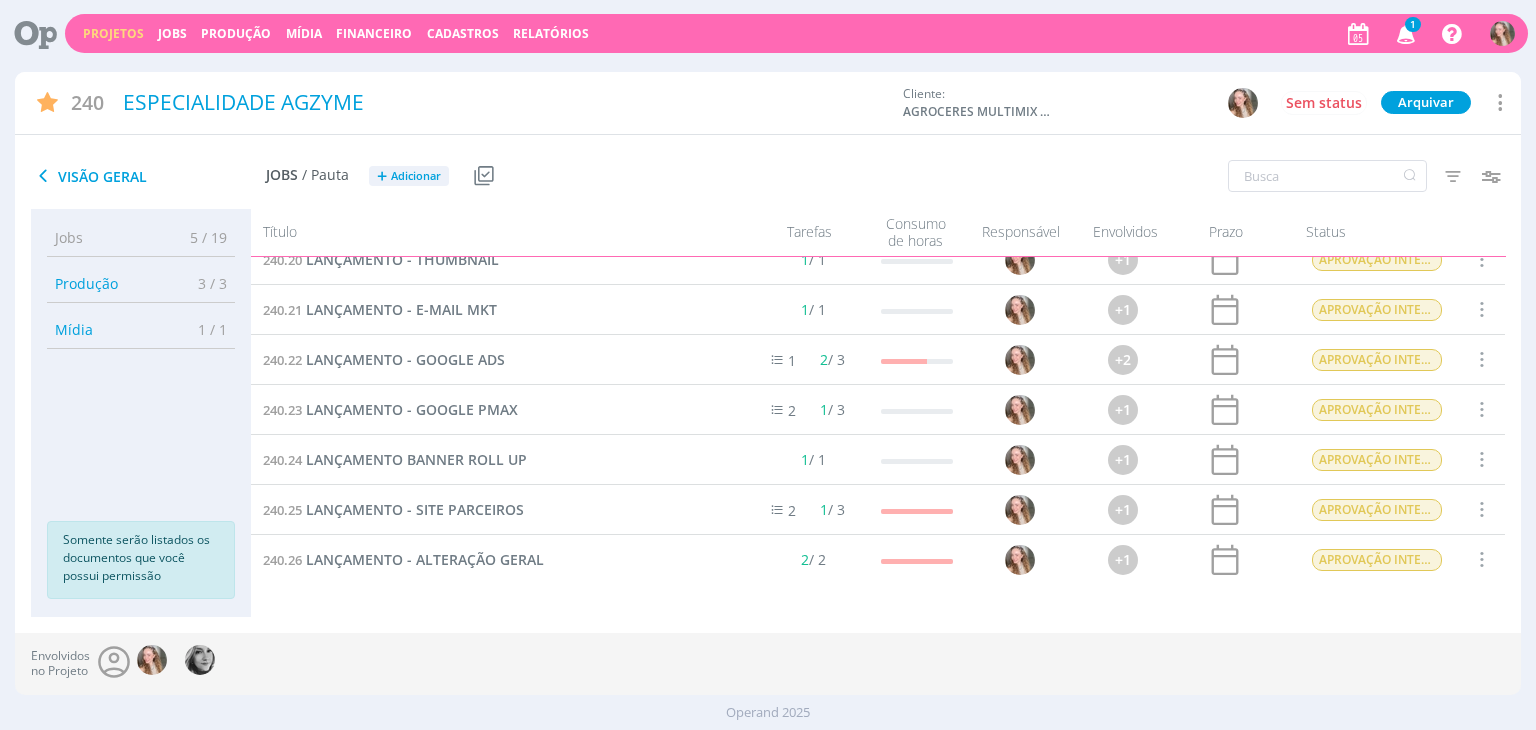 scroll, scrollTop: 380, scrollLeft: 0, axis: vertical 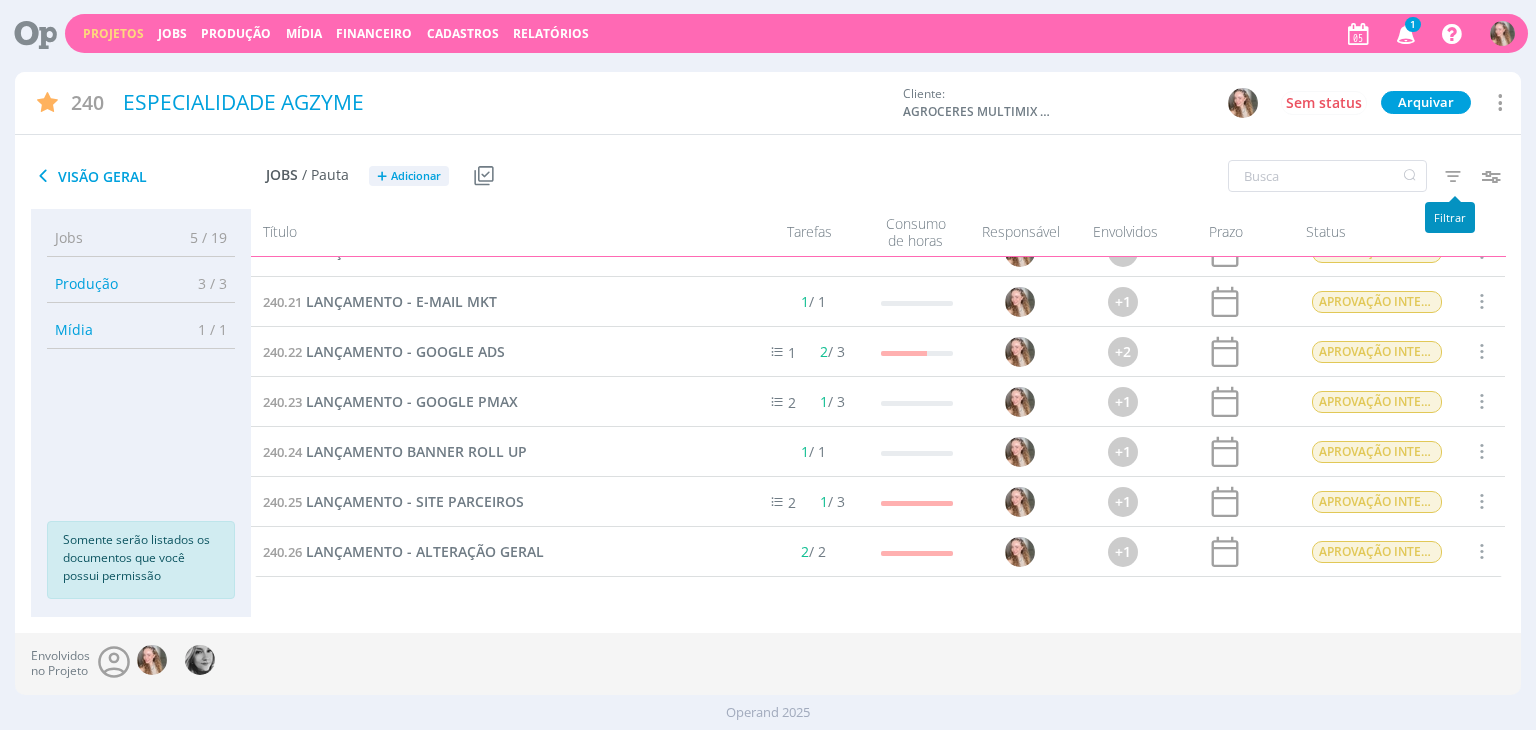 click at bounding box center (1453, 176) 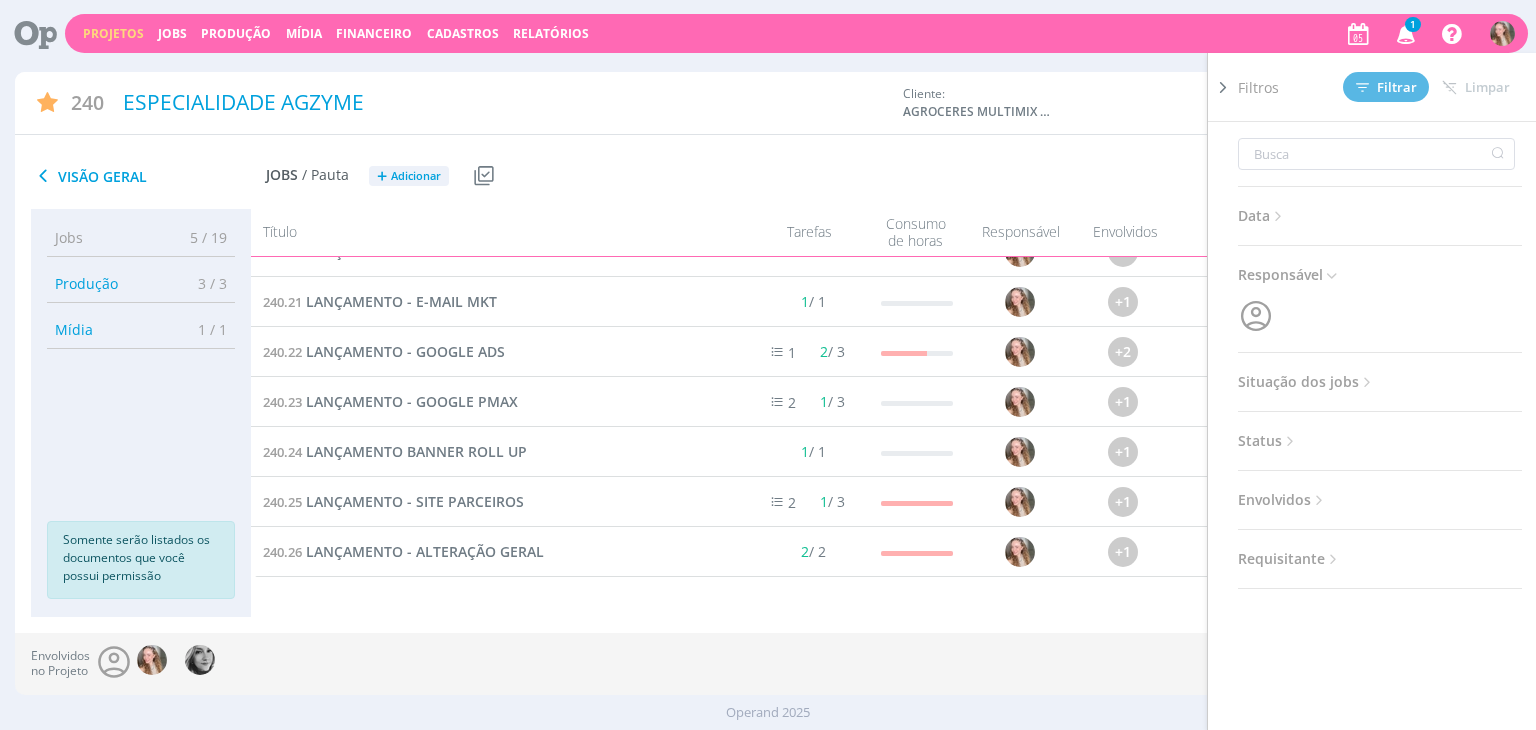 click on "Status" at bounding box center (1268, 441) 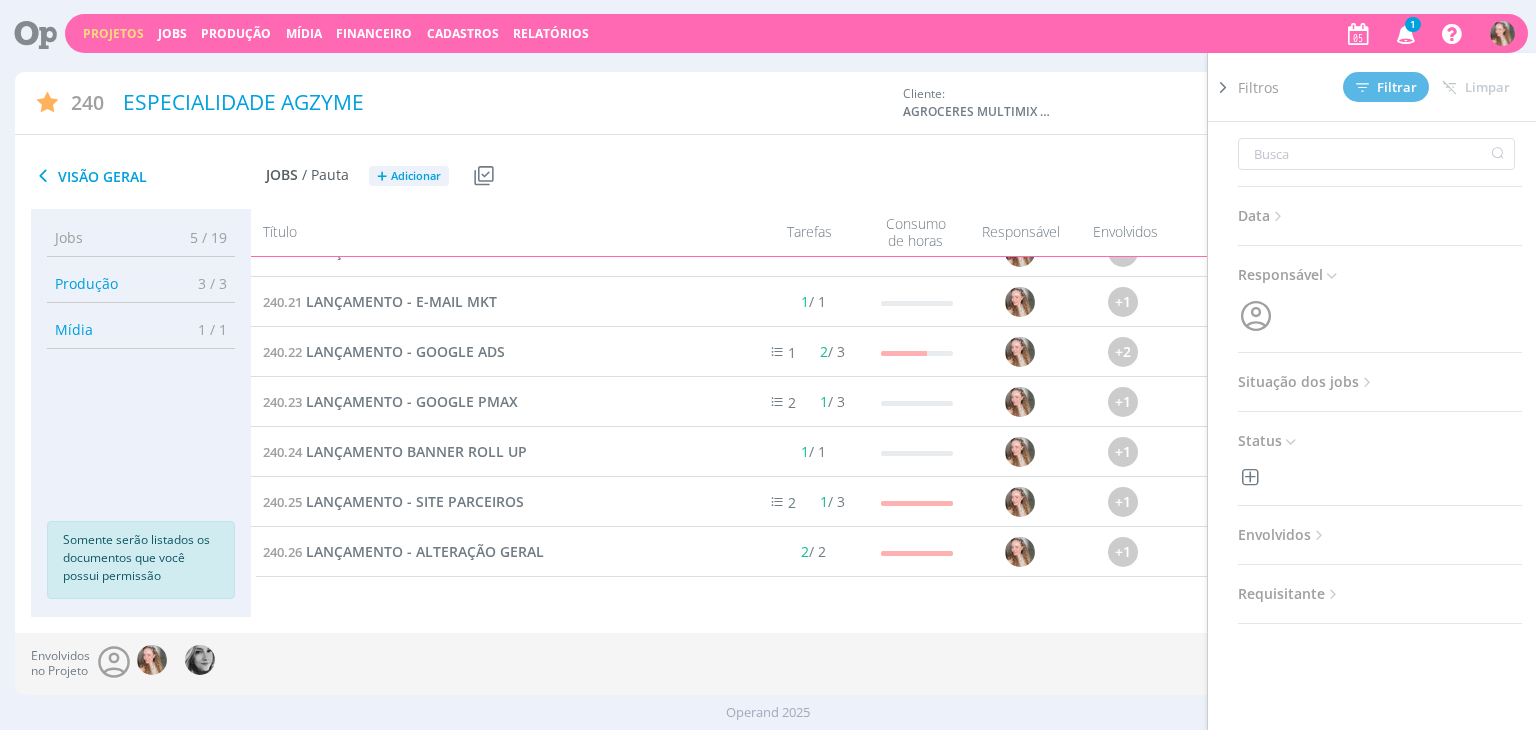 click on "Data
Personalizado
a
Responsável
Situação dos jobs
Abertos
Concluídos
Cancelados
Status
Envolvidos
Requisitante" at bounding box center [1380, 373] 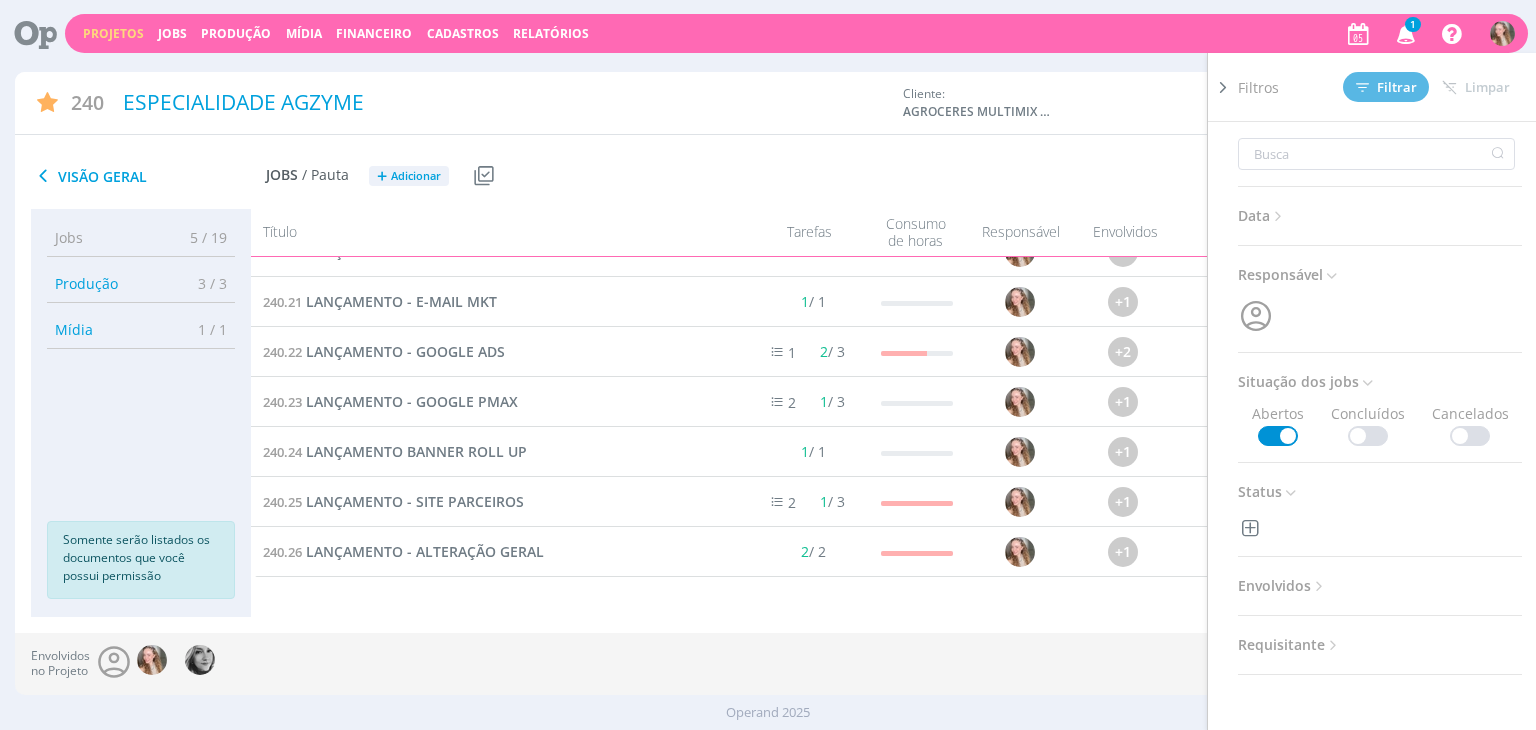 click at bounding box center [1368, 436] 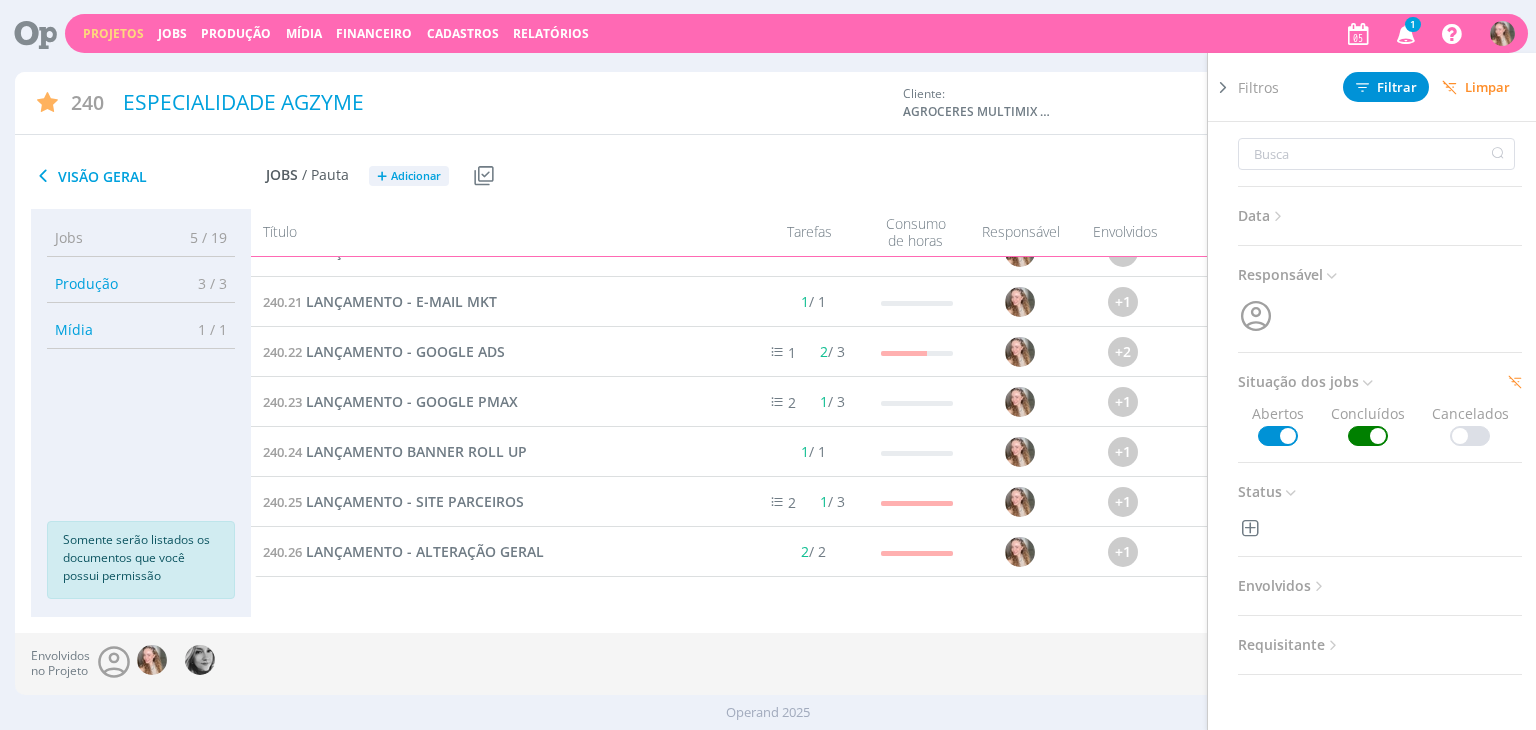 scroll, scrollTop: 0, scrollLeft: 0, axis: both 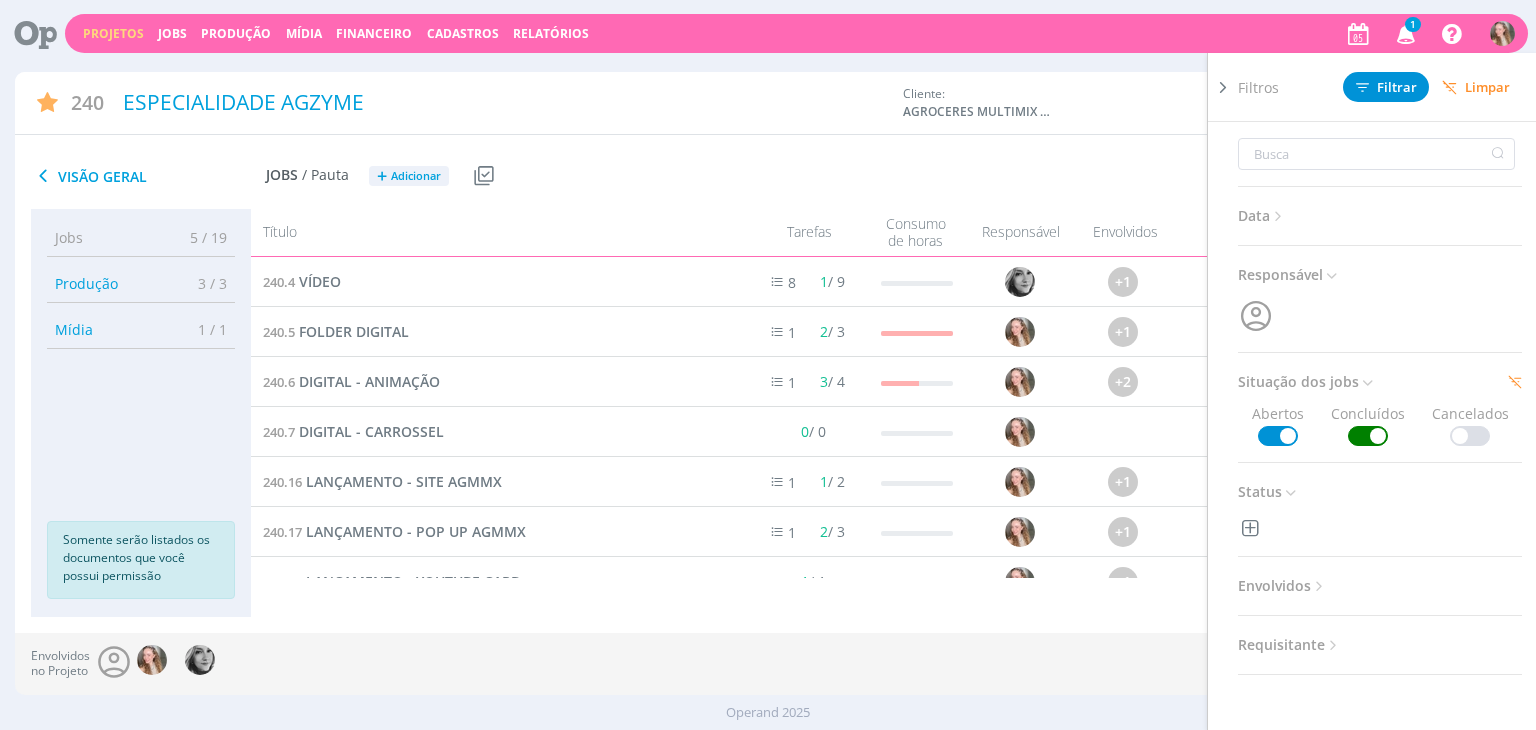 click on "Data
Personalizado
a
Responsável
Situação dos jobs
Abertos
Concluídos
Cancelados
Status
Envolvidos
Requisitante" at bounding box center [1380, 398] 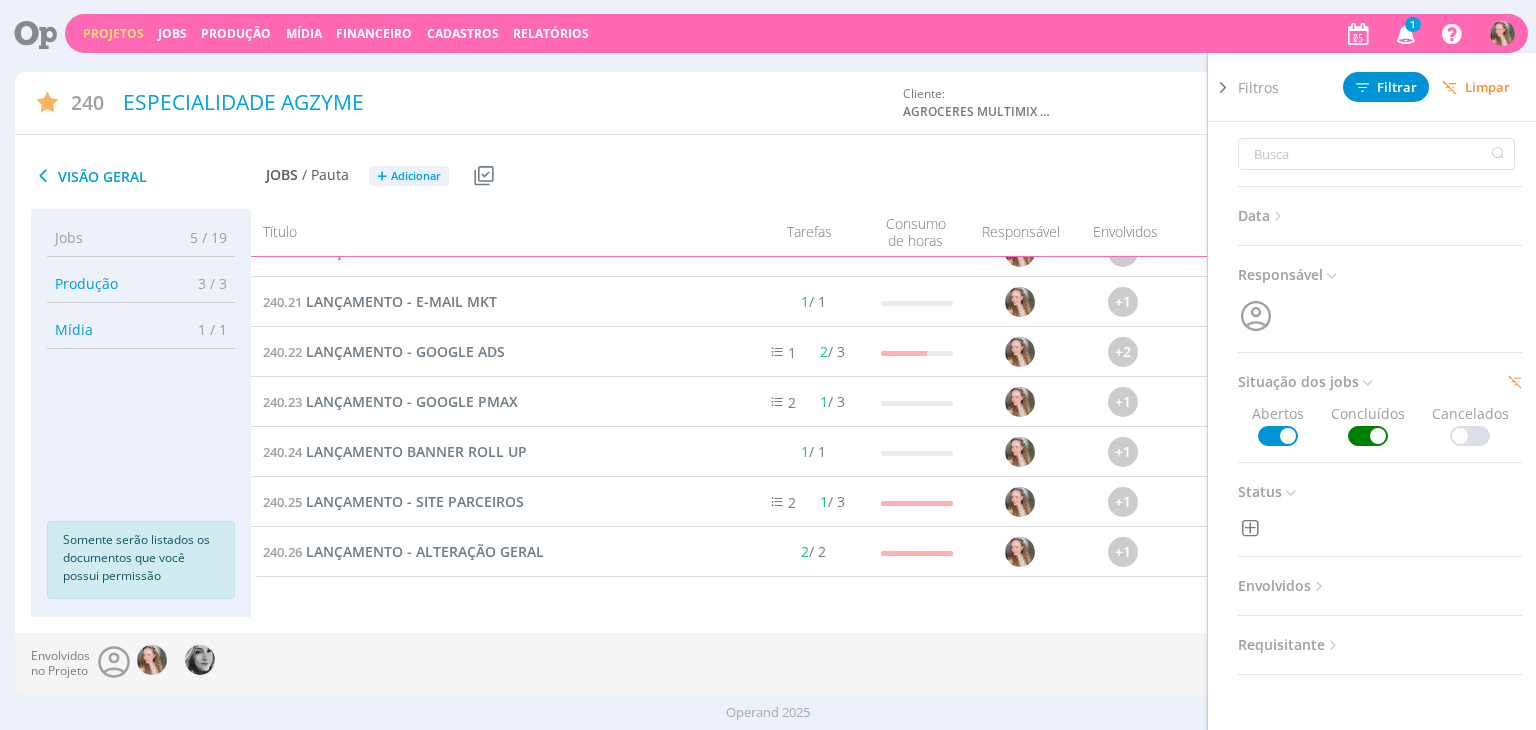 scroll, scrollTop: 380, scrollLeft: 0, axis: vertical 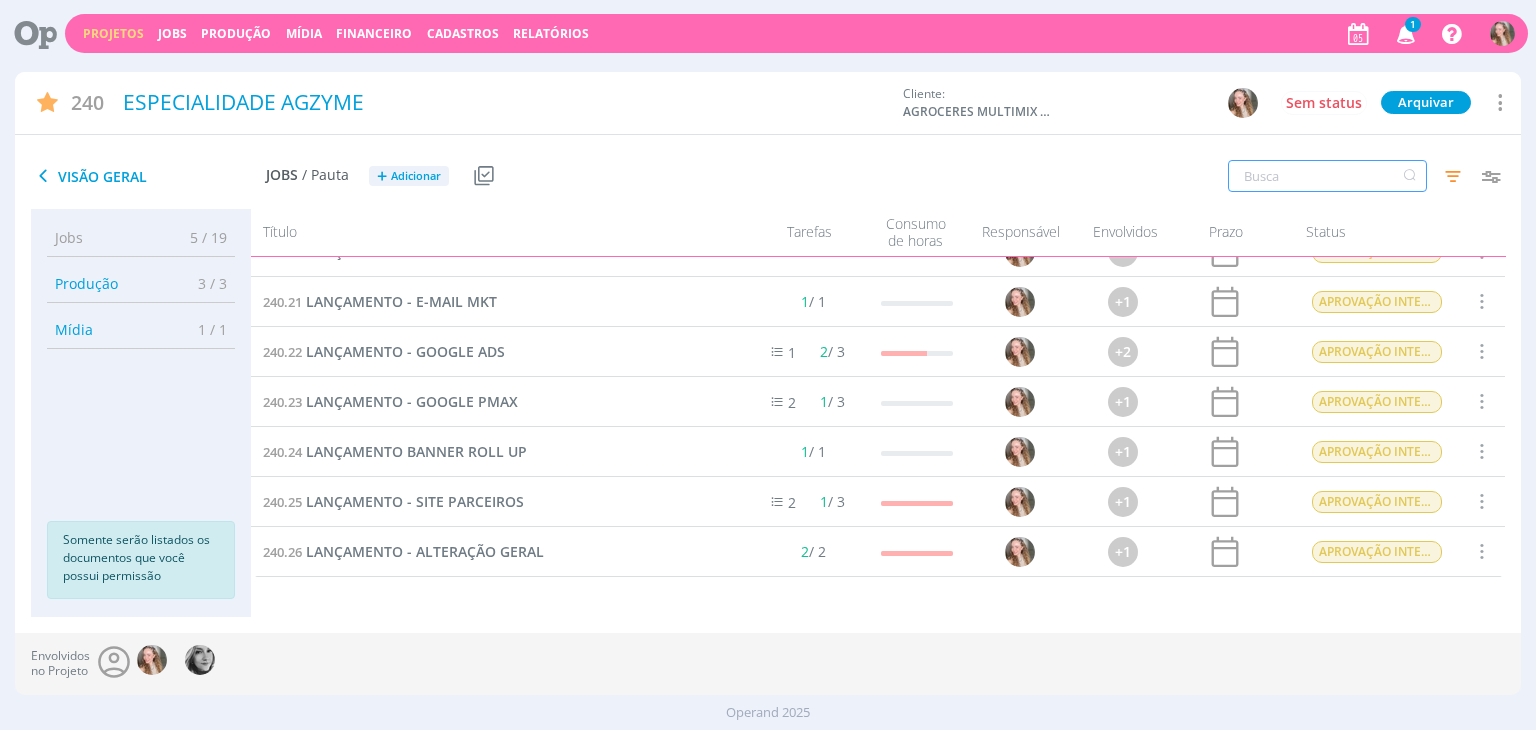 click at bounding box center [1327, 176] 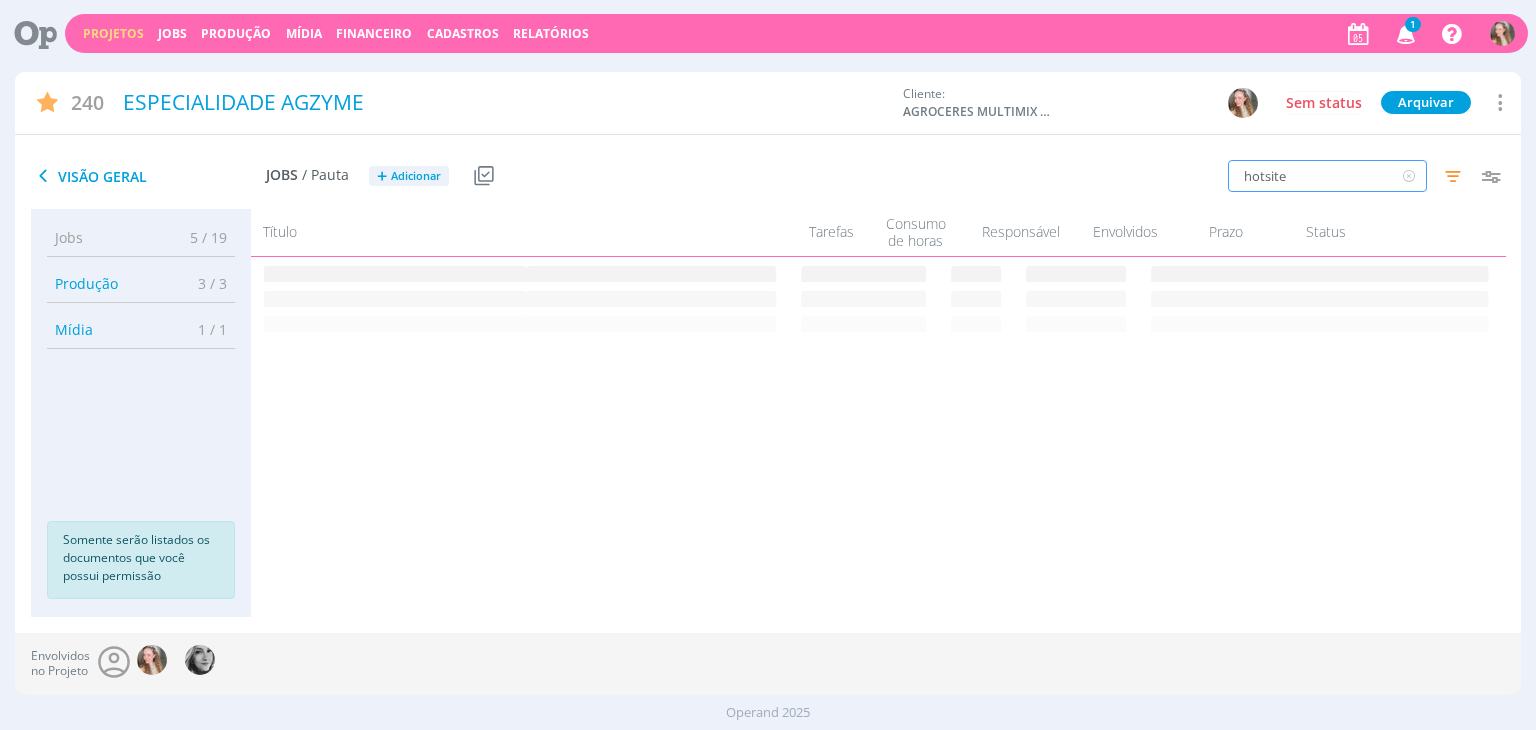 scroll, scrollTop: 0, scrollLeft: 0, axis: both 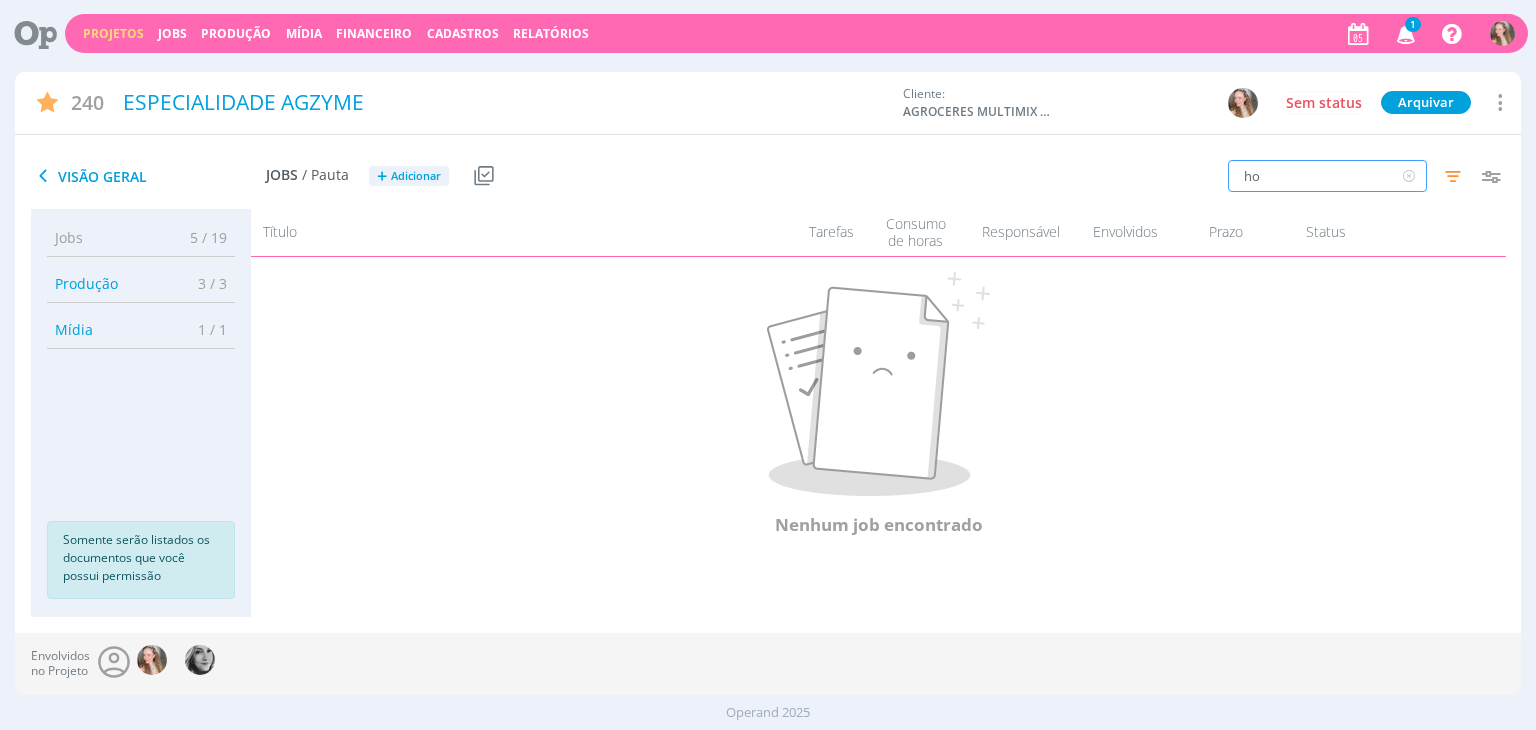 type on "h" 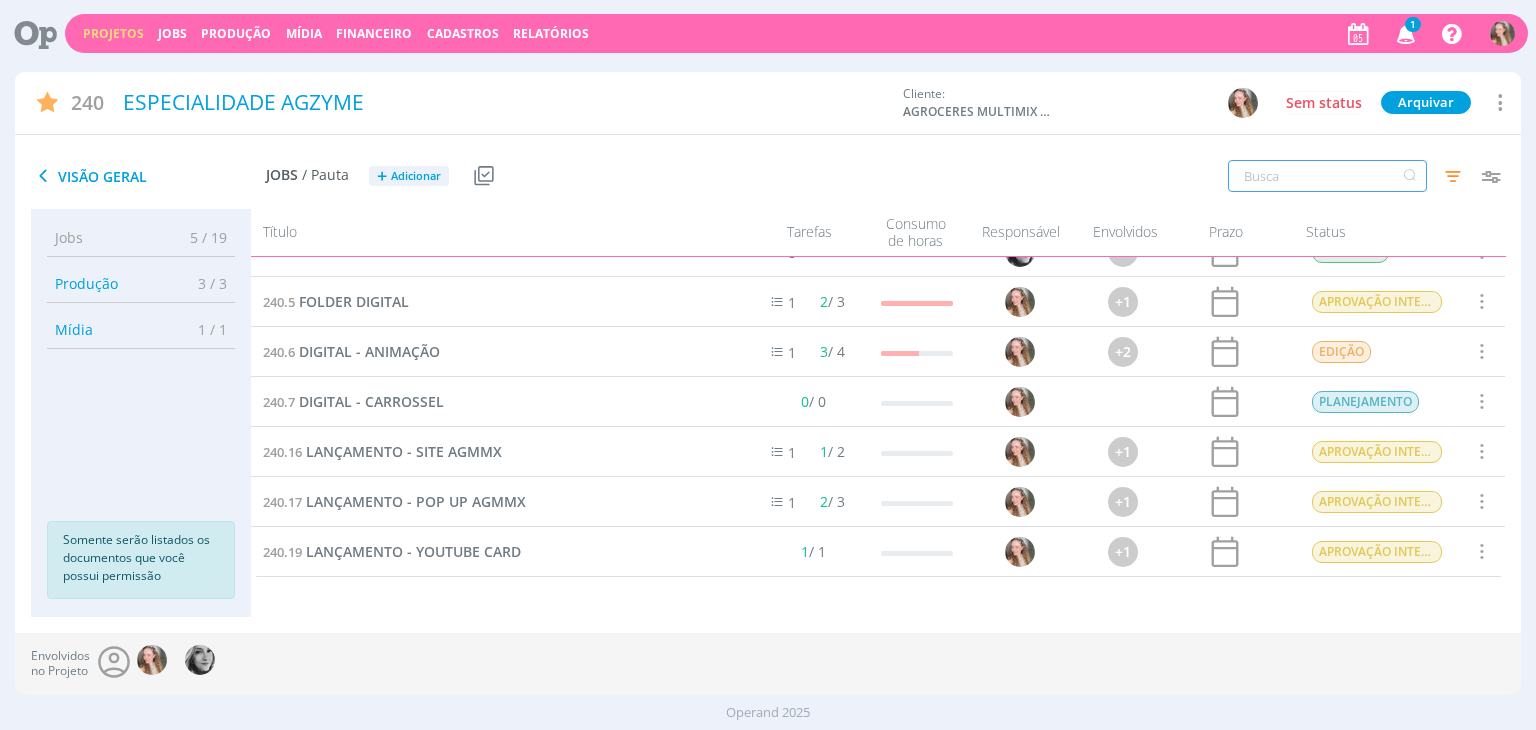 scroll, scrollTop: 148, scrollLeft: 0, axis: vertical 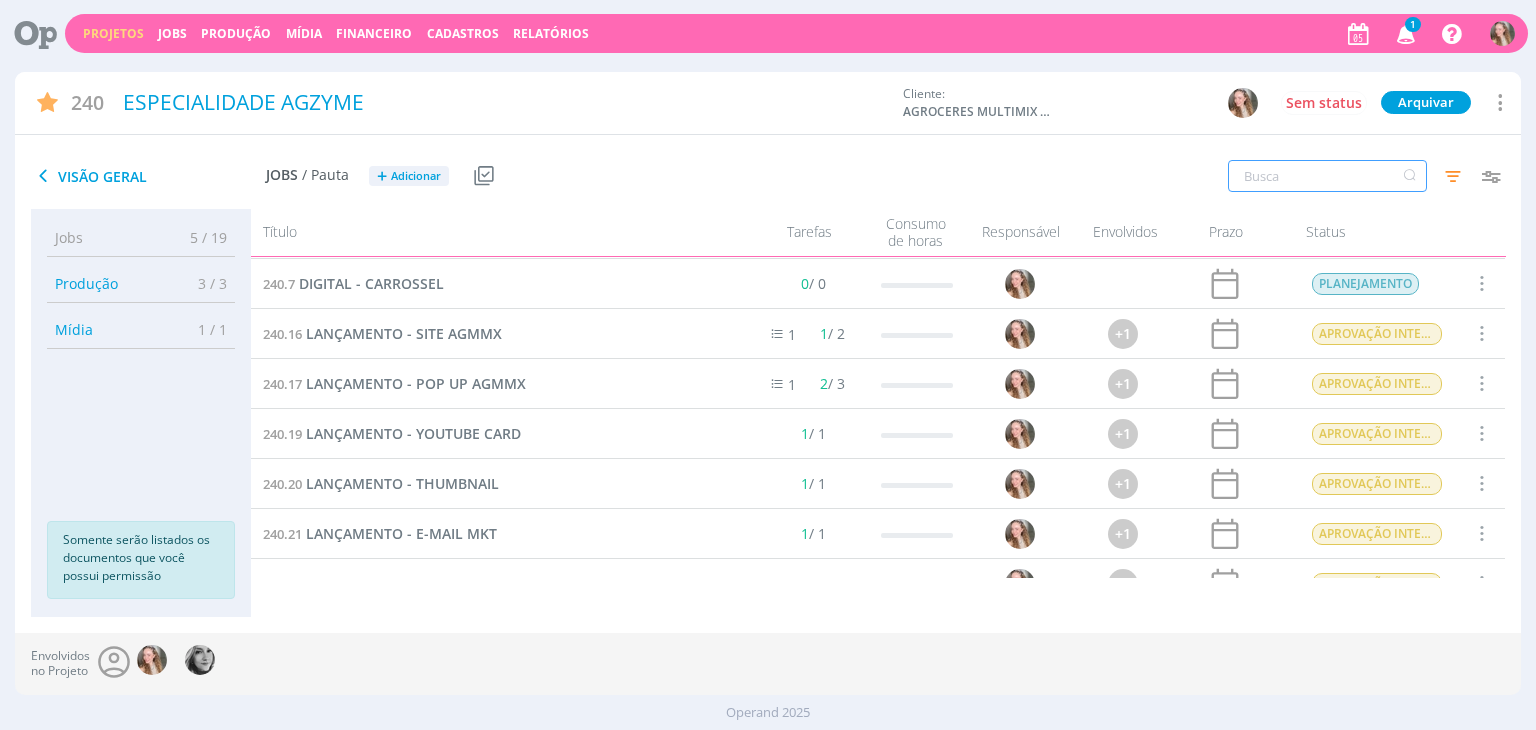 type 